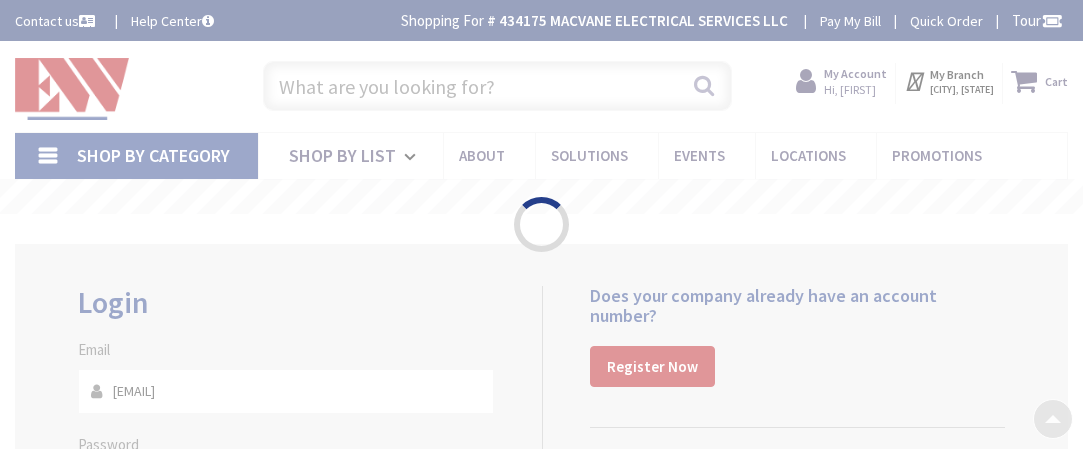 click on "Please wait..." at bounding box center (541, 224) 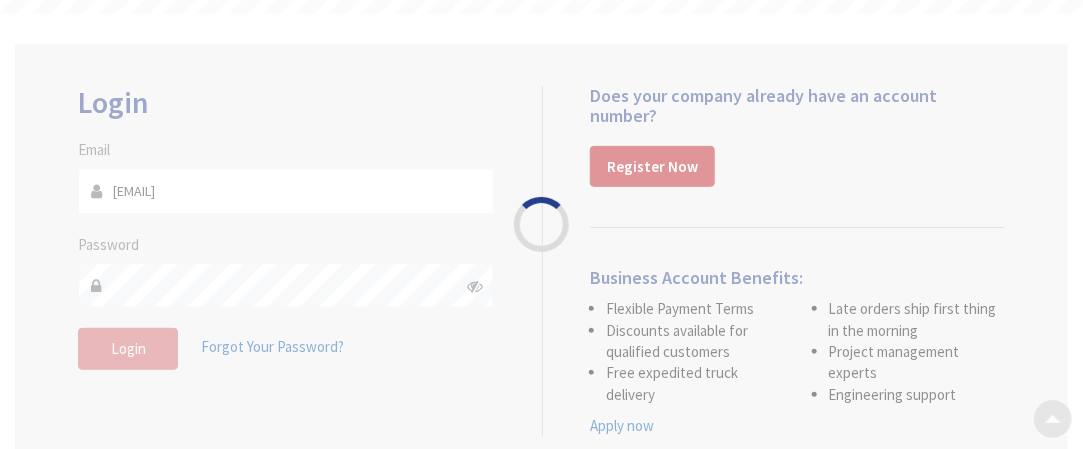 scroll, scrollTop: 200, scrollLeft: 0, axis: vertical 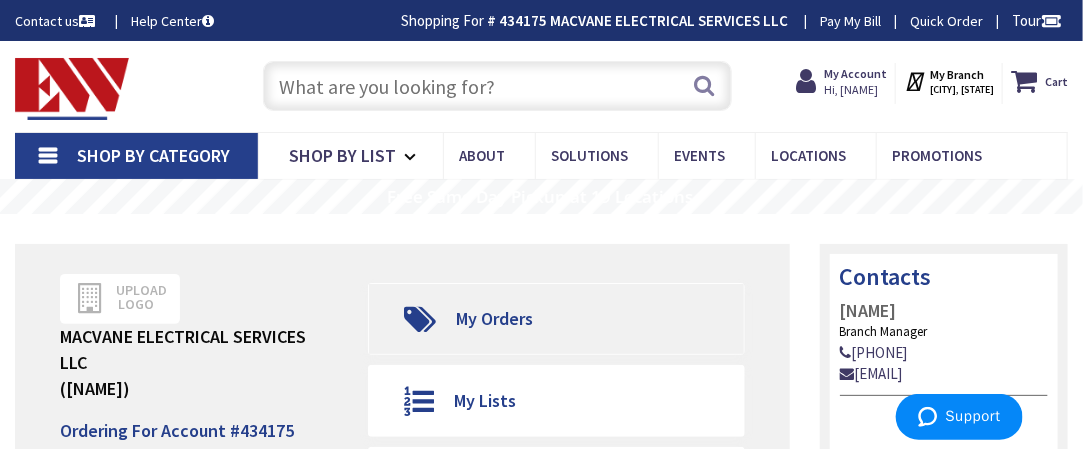 click on "My Orders" at bounding box center (487, 319) 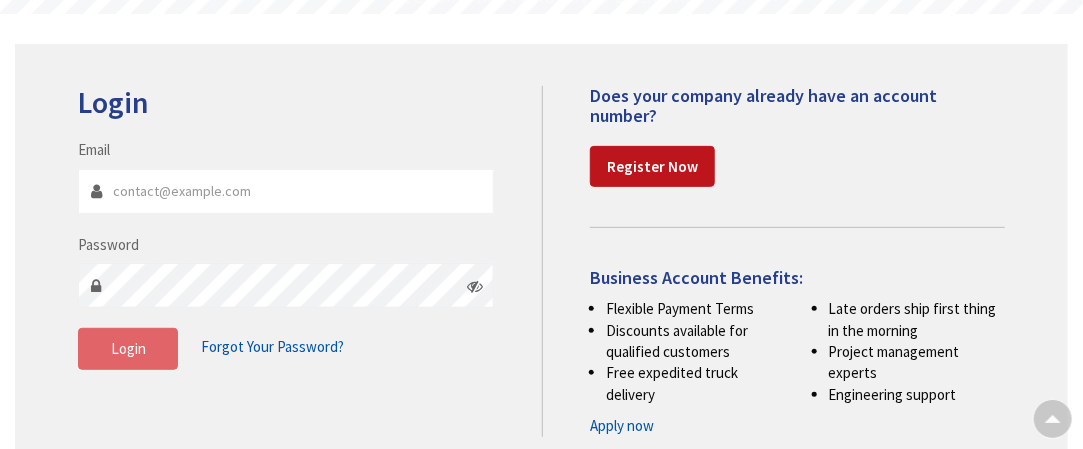 type on "[EMAIL]" 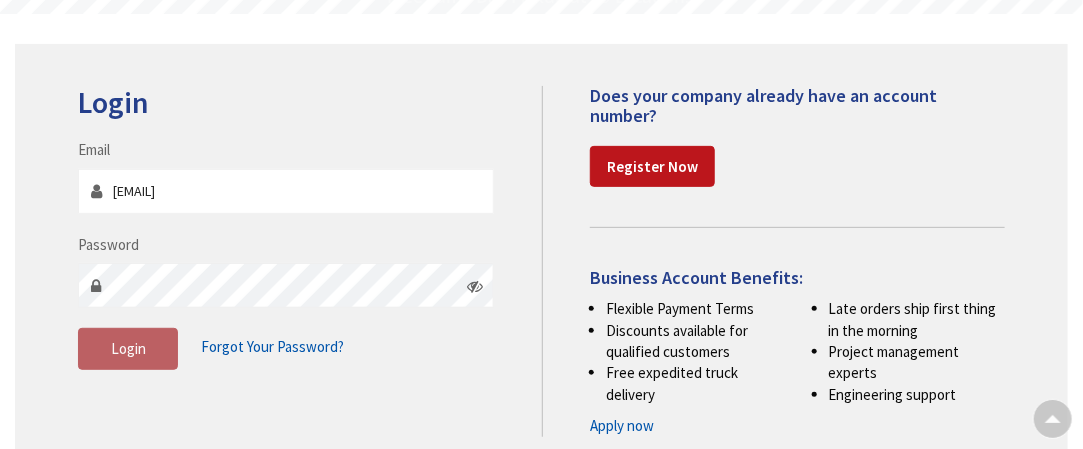 click on "Login" at bounding box center [128, 349] 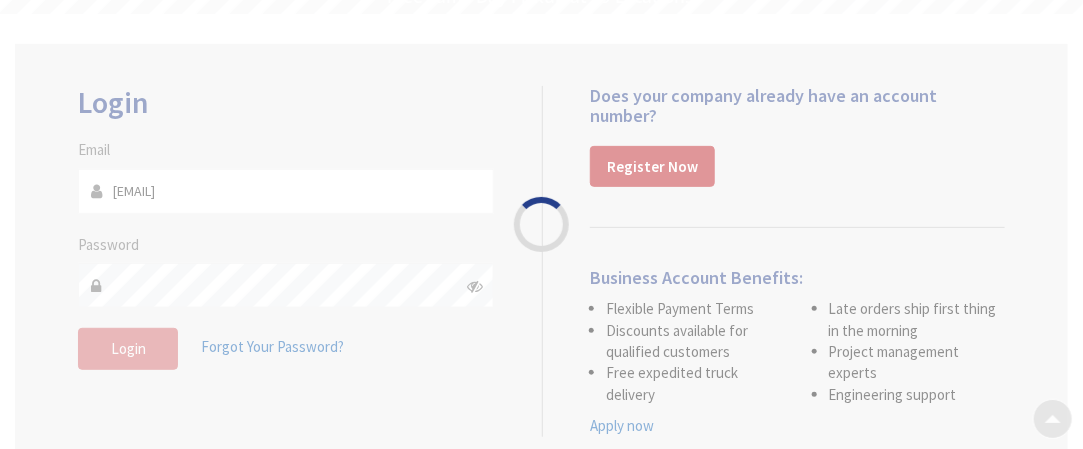 scroll, scrollTop: 200, scrollLeft: 0, axis: vertical 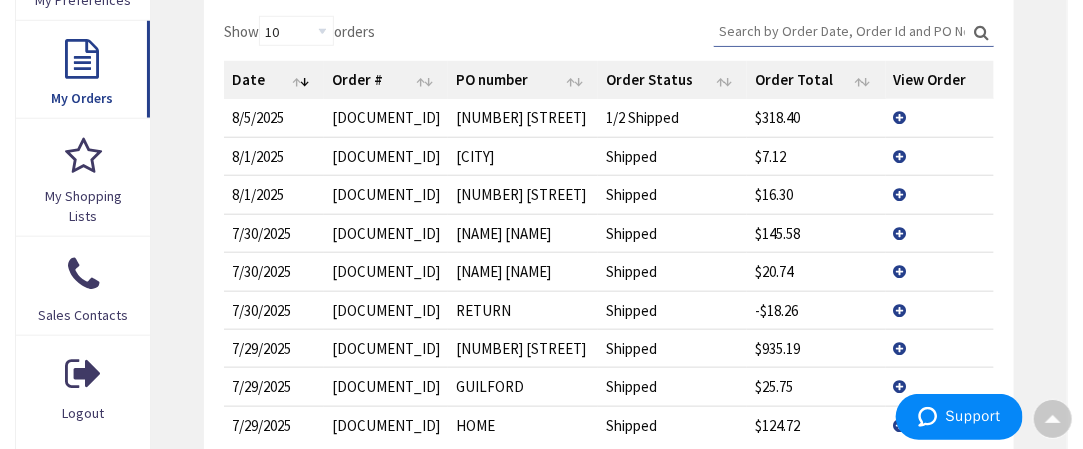 click on "View Details" at bounding box center [940, 348] 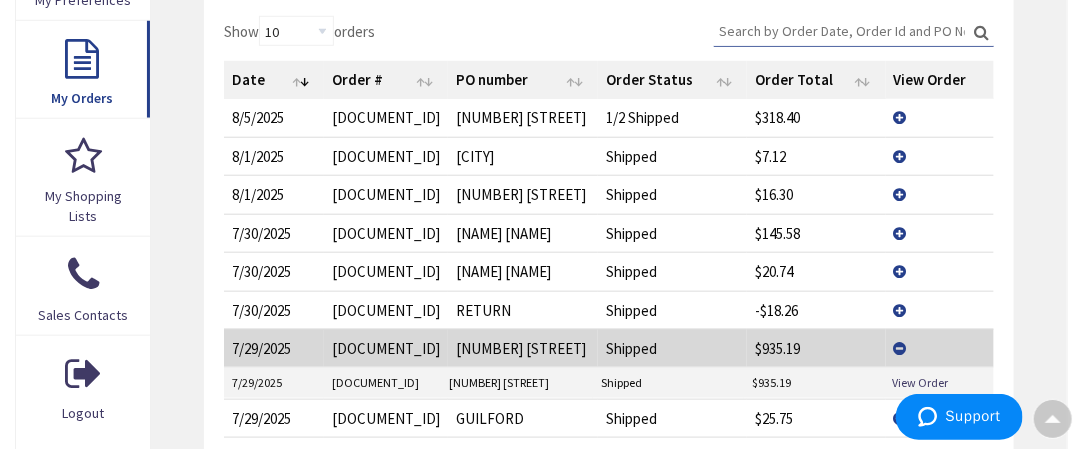 click on "View Details" at bounding box center [940, 348] 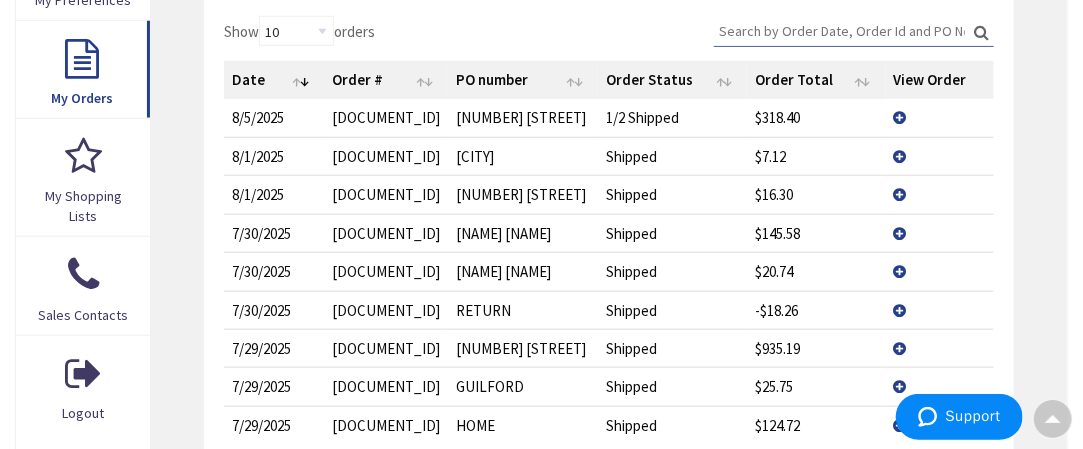 click on "View Details" at bounding box center (940, 348) 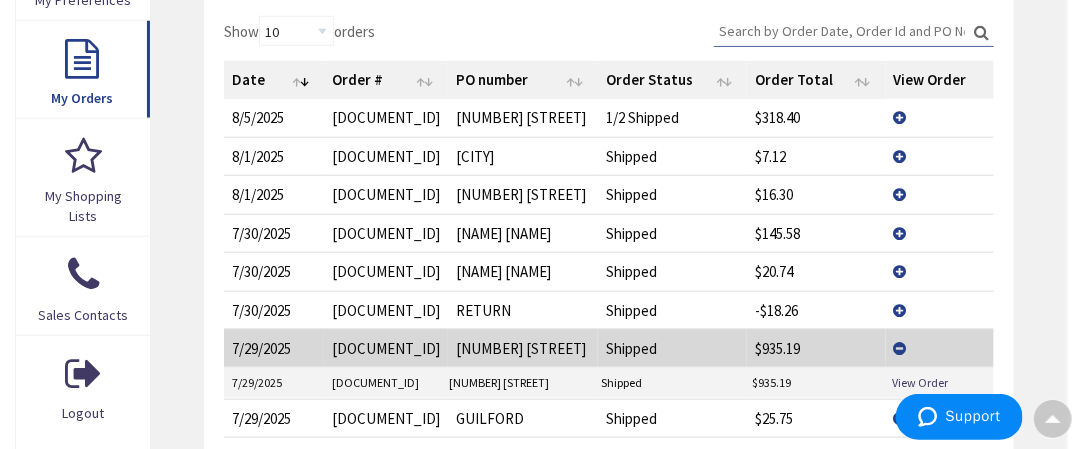 click on "View Details" at bounding box center [940, 348] 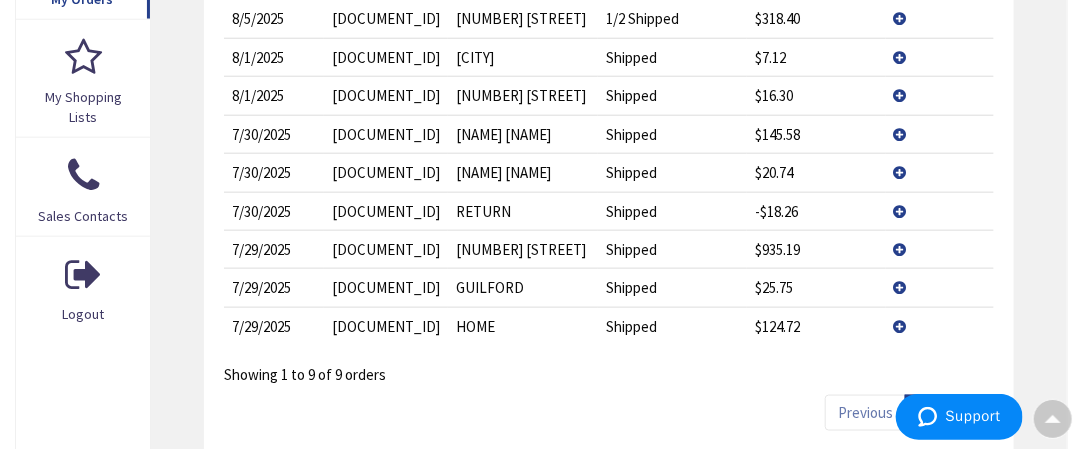 scroll, scrollTop: 685, scrollLeft: 0, axis: vertical 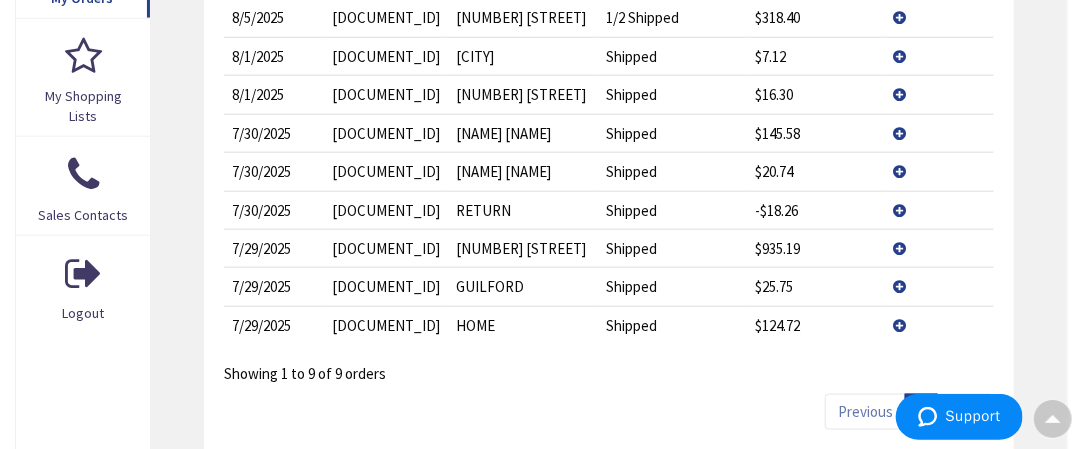 click on "View Details" at bounding box center [940, 248] 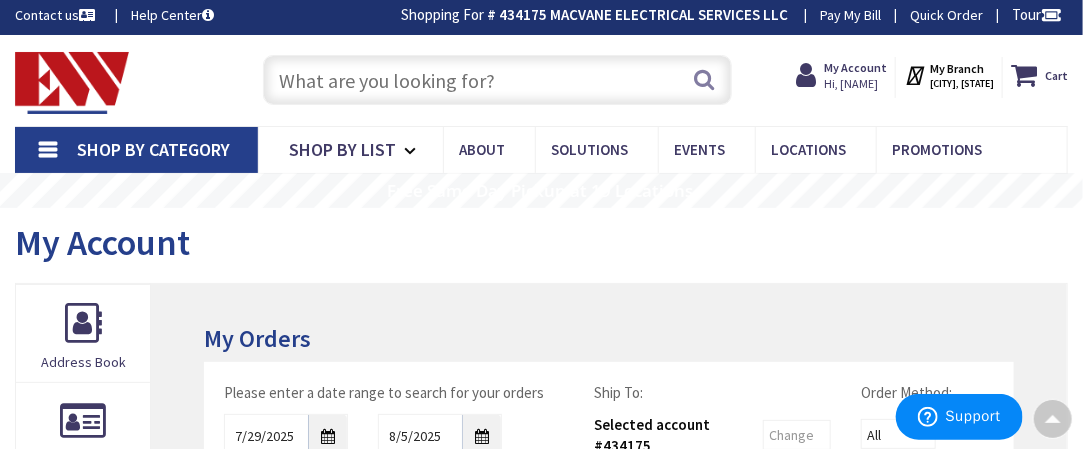 scroll, scrollTop: 0, scrollLeft: 0, axis: both 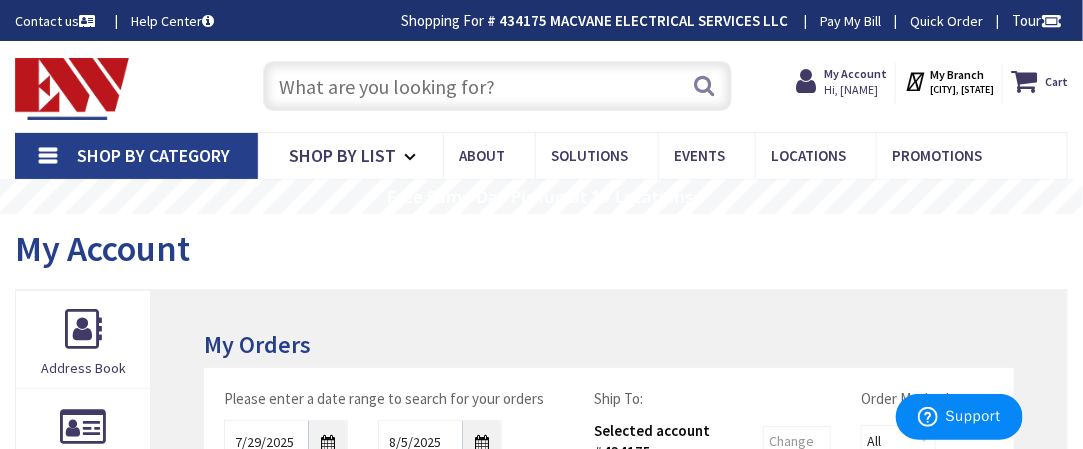 click at bounding box center [497, 86] 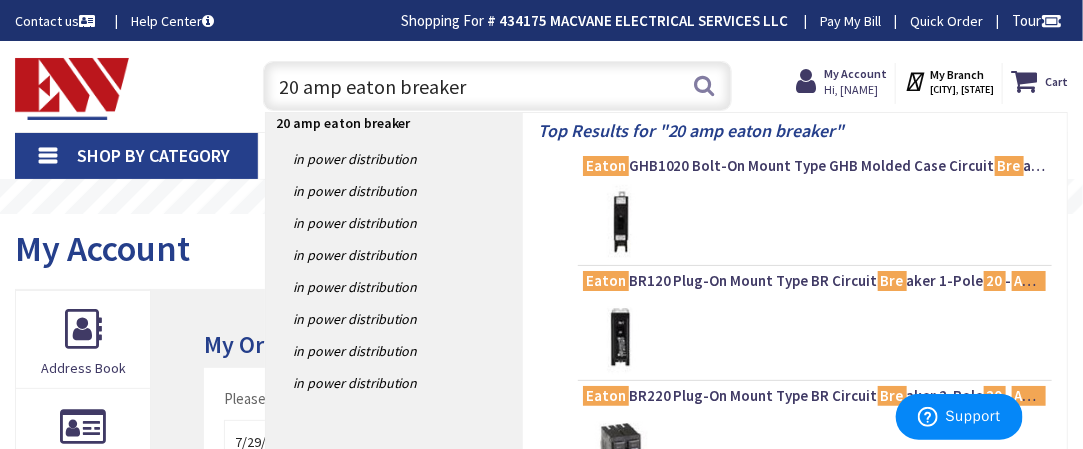 type on "20 amp eaton breakers" 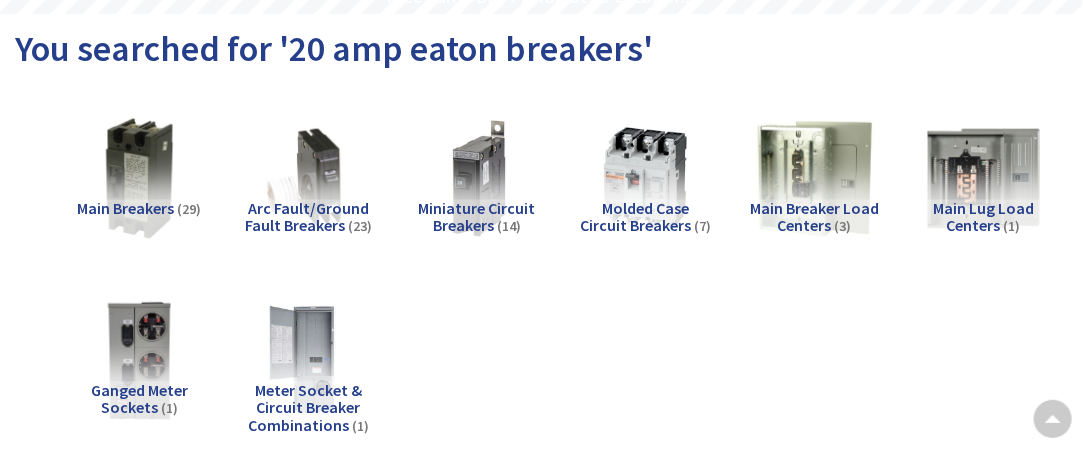 scroll, scrollTop: 200, scrollLeft: 0, axis: vertical 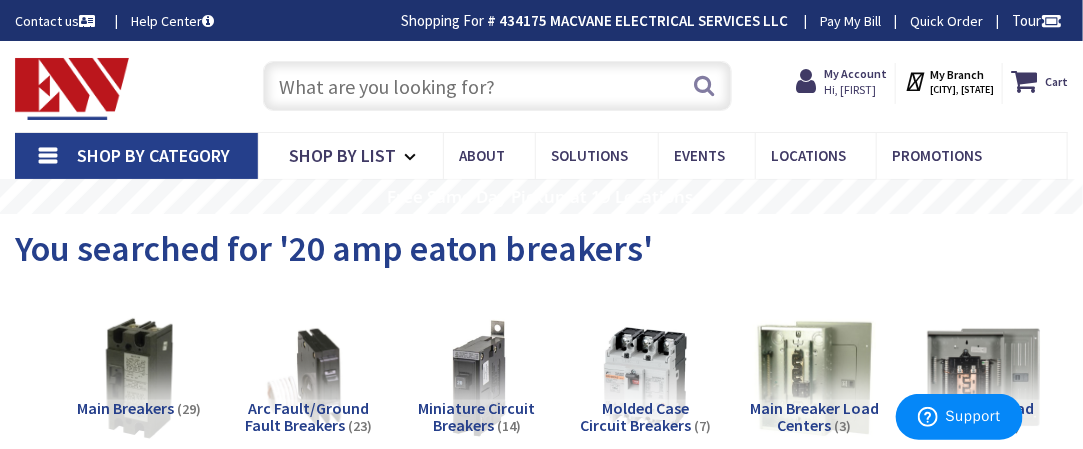 click at bounding box center [497, 86] 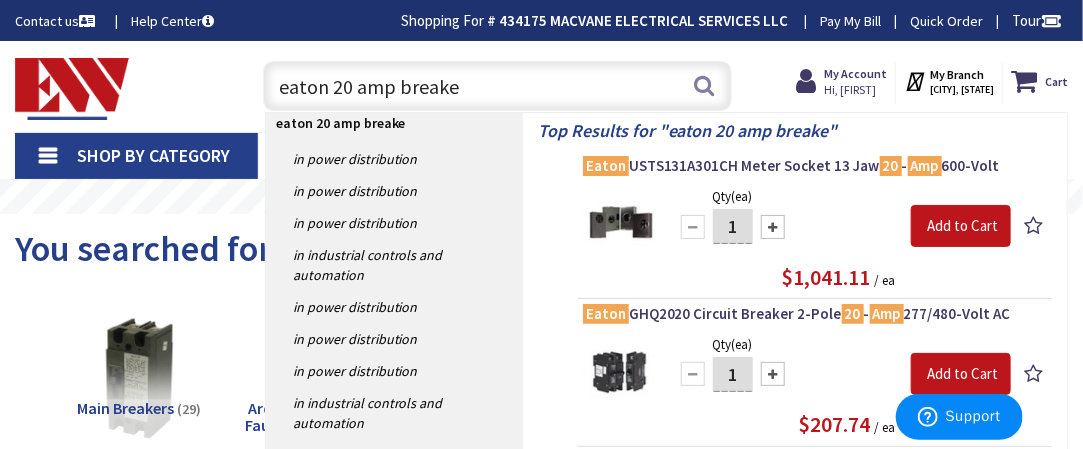 type on "eaton 20 amp breaker" 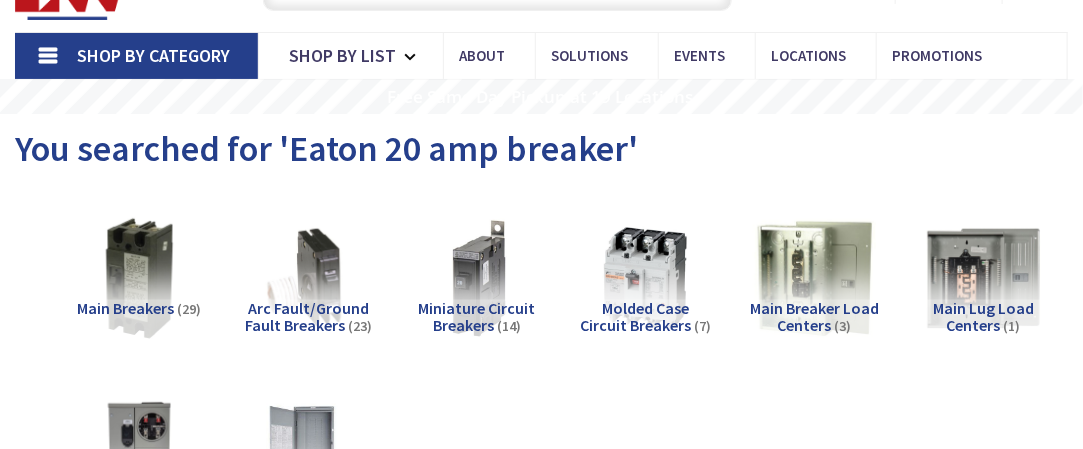 scroll, scrollTop: 100, scrollLeft: 0, axis: vertical 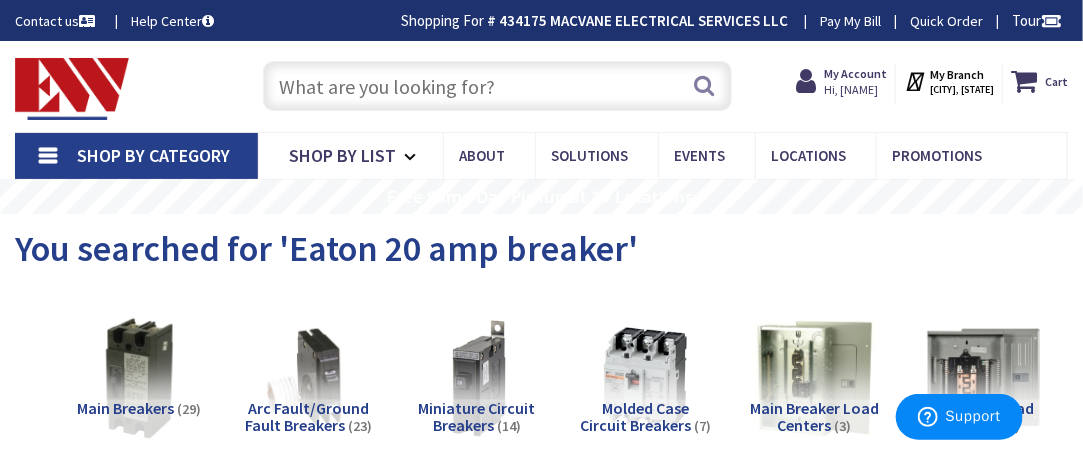 click at bounding box center [497, 86] 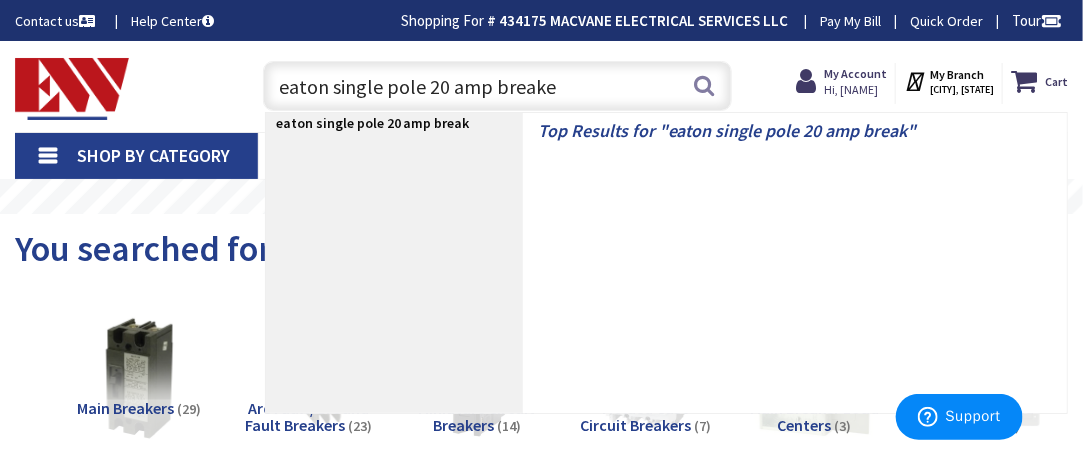 type on "eaton single pole 20 amp breaker" 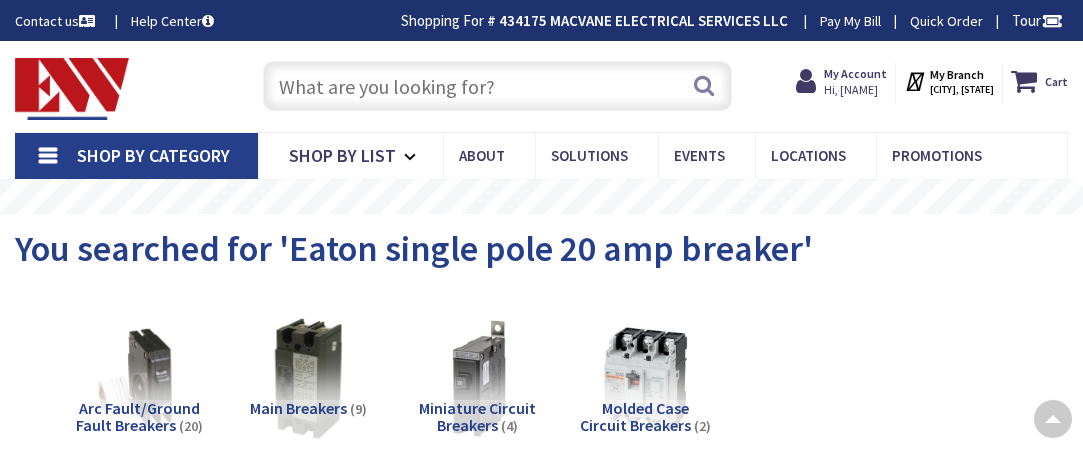 scroll, scrollTop: 200, scrollLeft: 0, axis: vertical 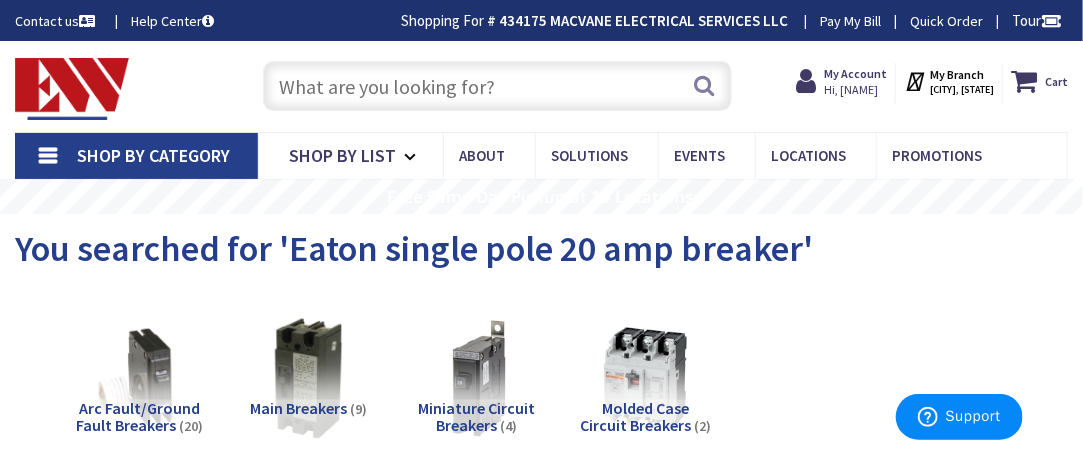 click at bounding box center [497, 86] 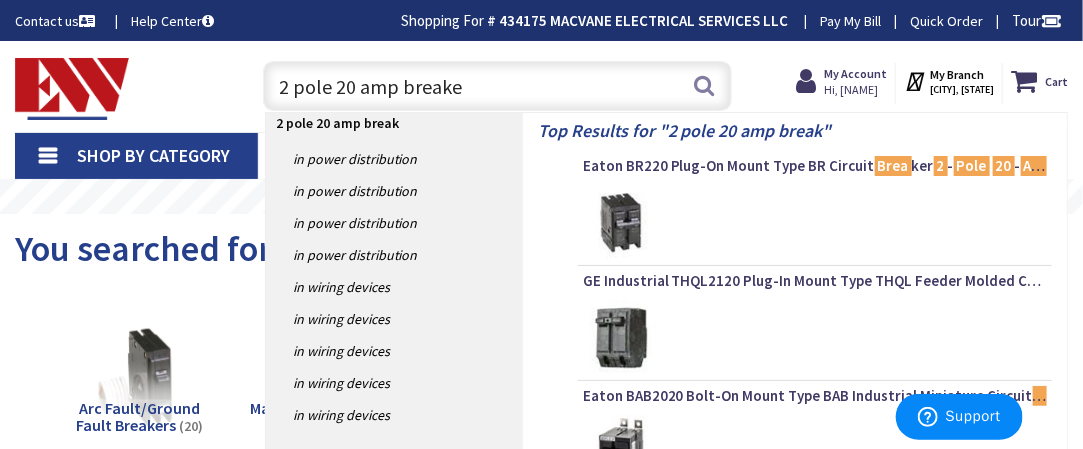 type on "2 pole 20 amp breaker" 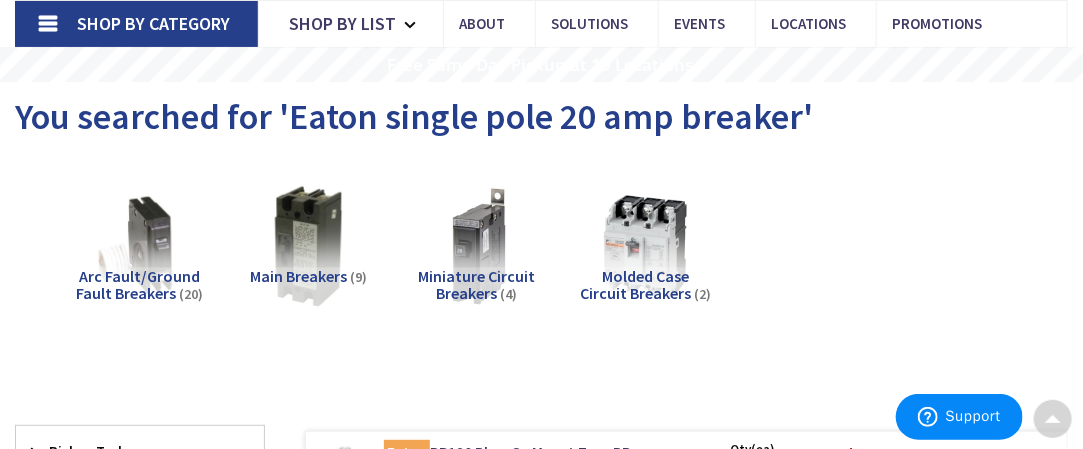 scroll, scrollTop: 200, scrollLeft: 0, axis: vertical 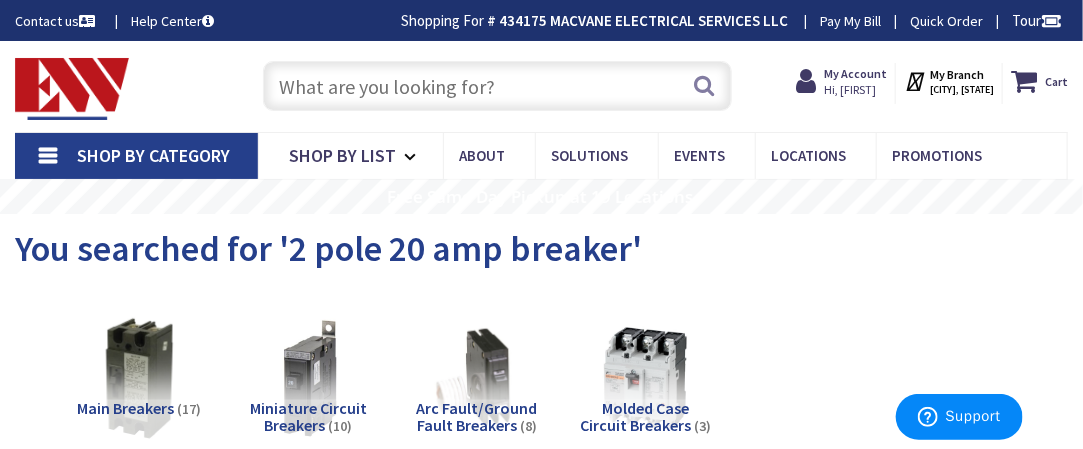 click at bounding box center (497, 86) 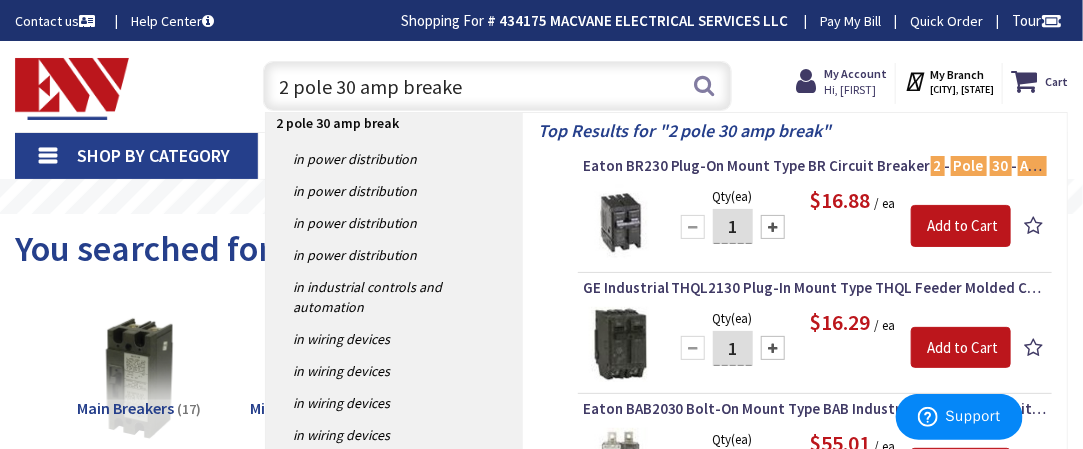 type on "2 pole 30 amp breaker" 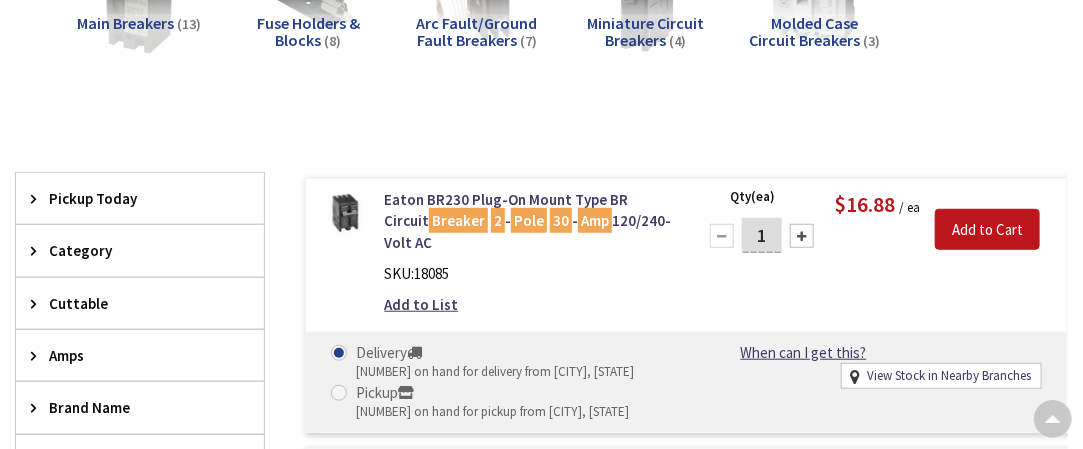 scroll, scrollTop: 385, scrollLeft: 0, axis: vertical 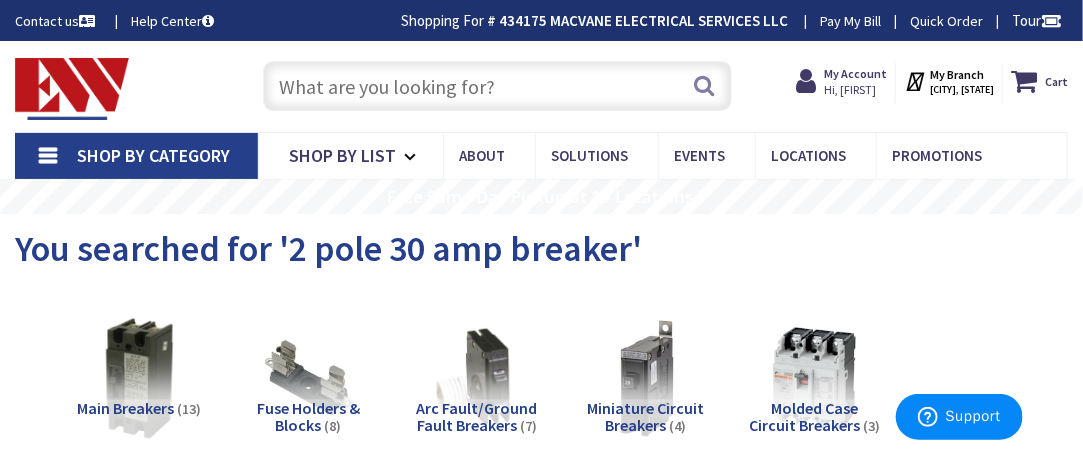 click at bounding box center [497, 86] 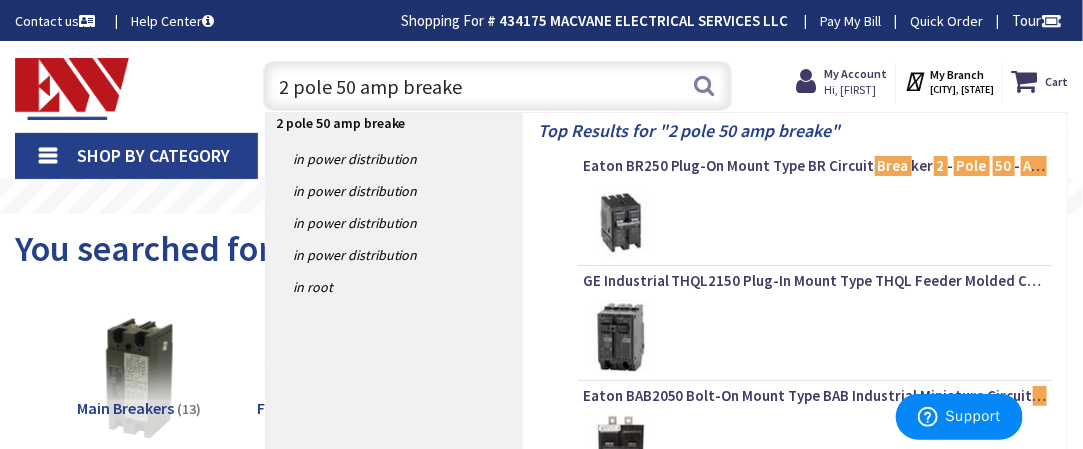 type on "2 pole 50 amp breaker" 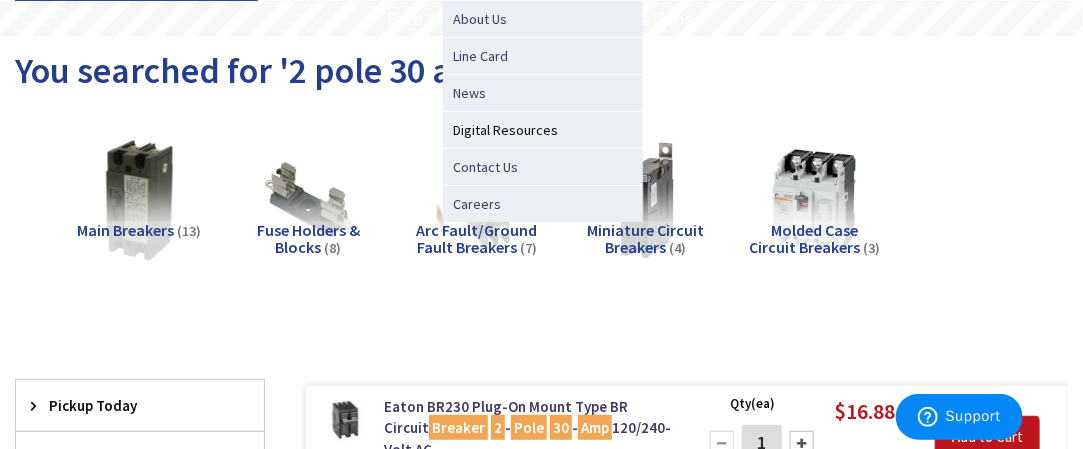 scroll, scrollTop: 200, scrollLeft: 0, axis: vertical 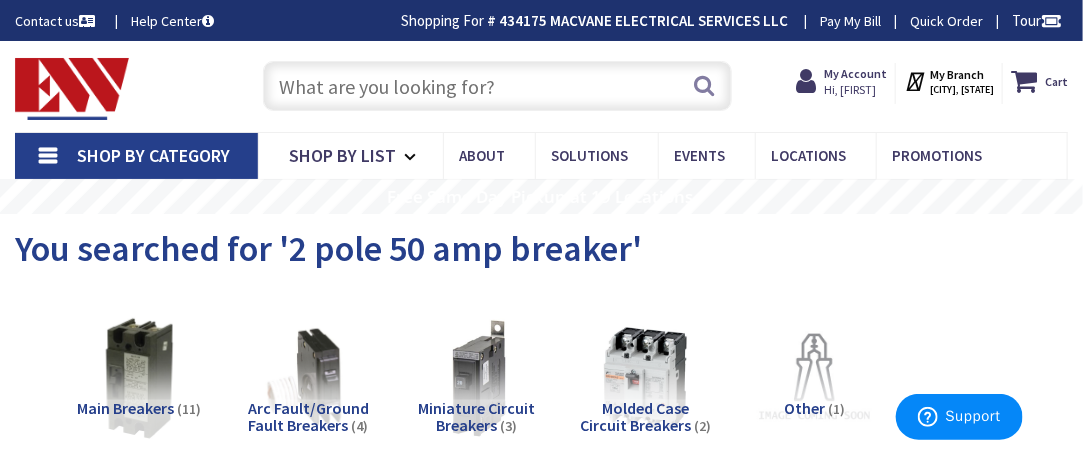 click at bounding box center (497, 86) 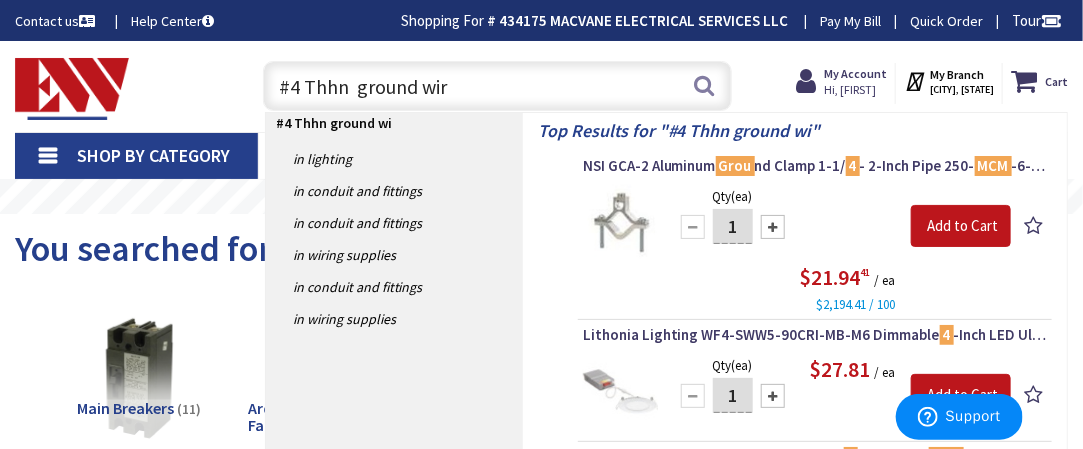 type on "#4 Thhn  ground wire" 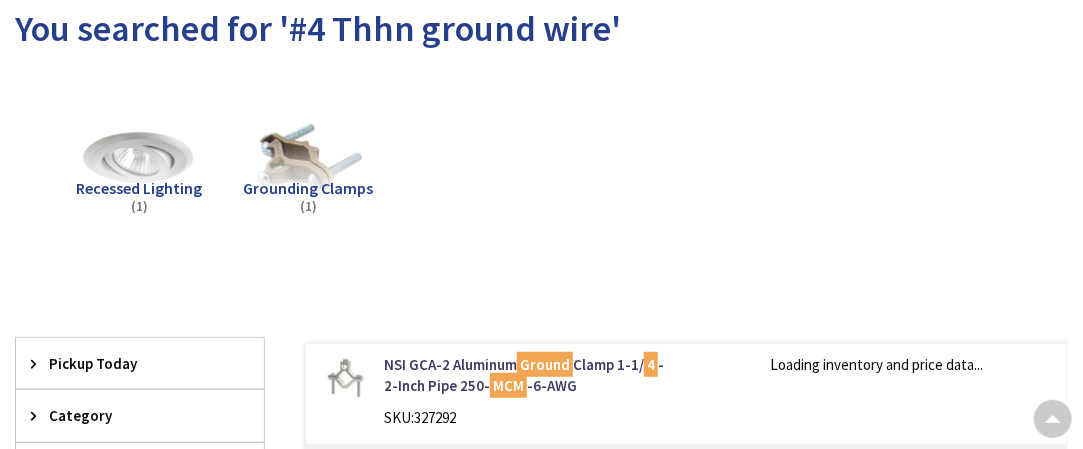 scroll, scrollTop: 300, scrollLeft: 0, axis: vertical 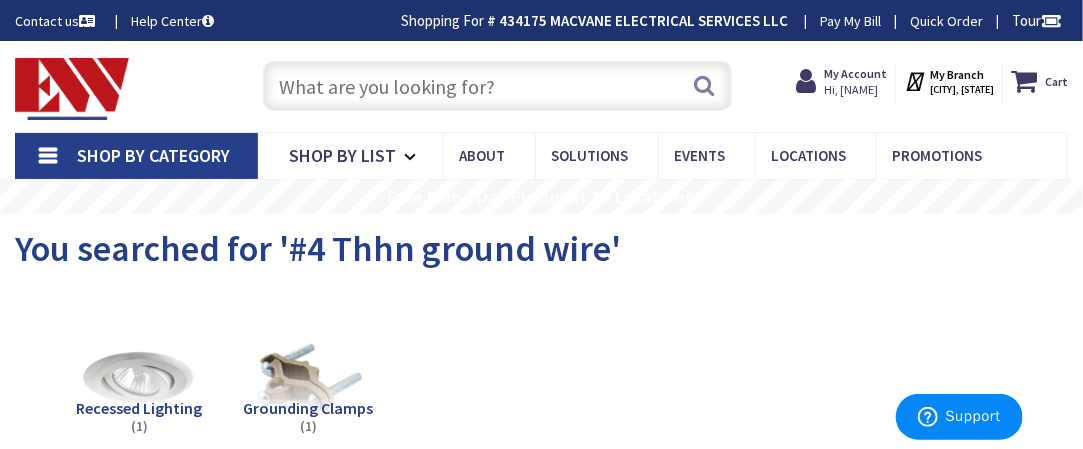 click at bounding box center [497, 86] 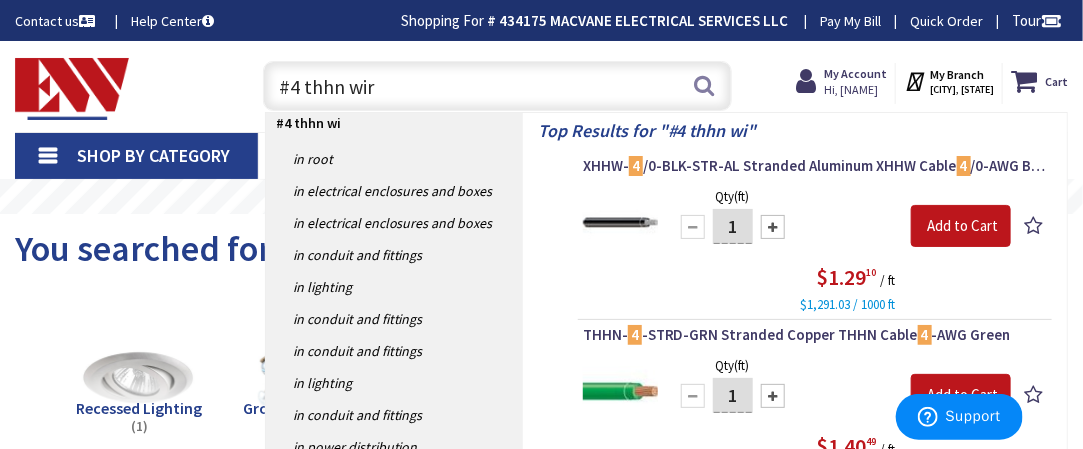type on "#4 thhn wire" 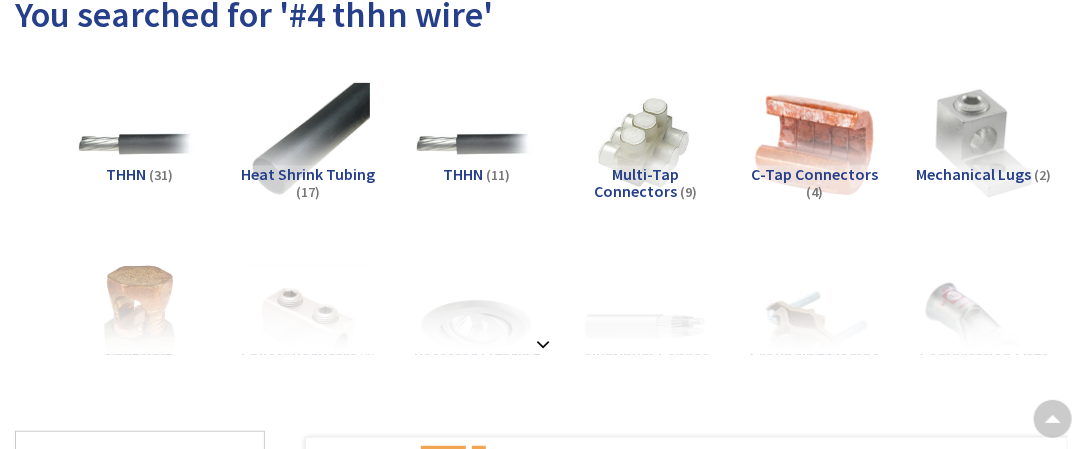 scroll, scrollTop: 500, scrollLeft: 0, axis: vertical 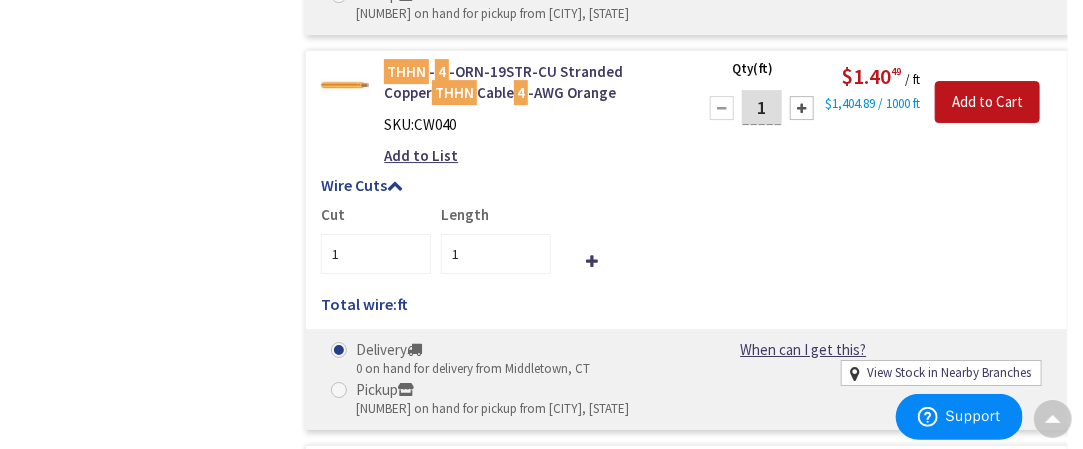 click on "Delivery
0 on hand for delivery from Middletown, CT
Pickup
0 on hand for pickup from Fairfield, CT
When can I get this?
When can I get this?
Deliver  -            Call for availability
Pickup  -       Out of stock. Call  +1-860-357-6064  to confirm pickup." at bounding box center [686, 379] 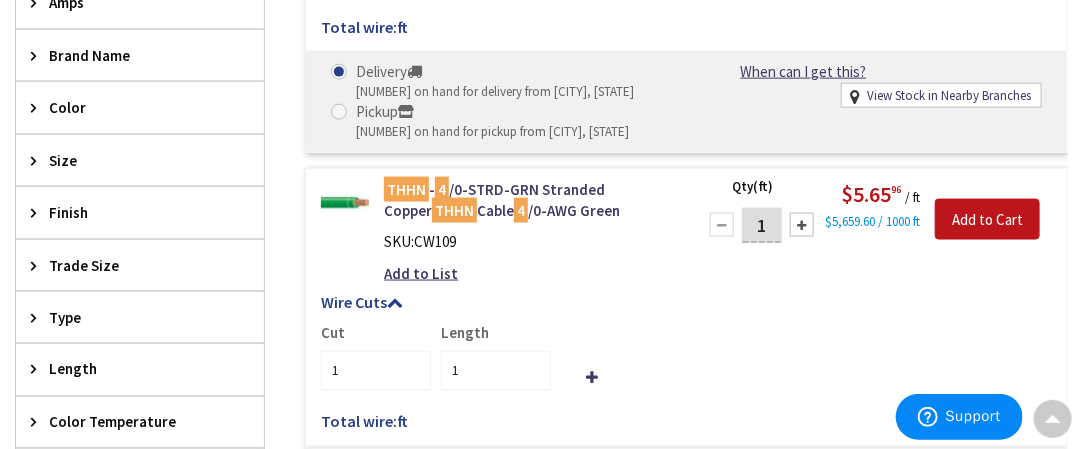 scroll, scrollTop: 900, scrollLeft: 0, axis: vertical 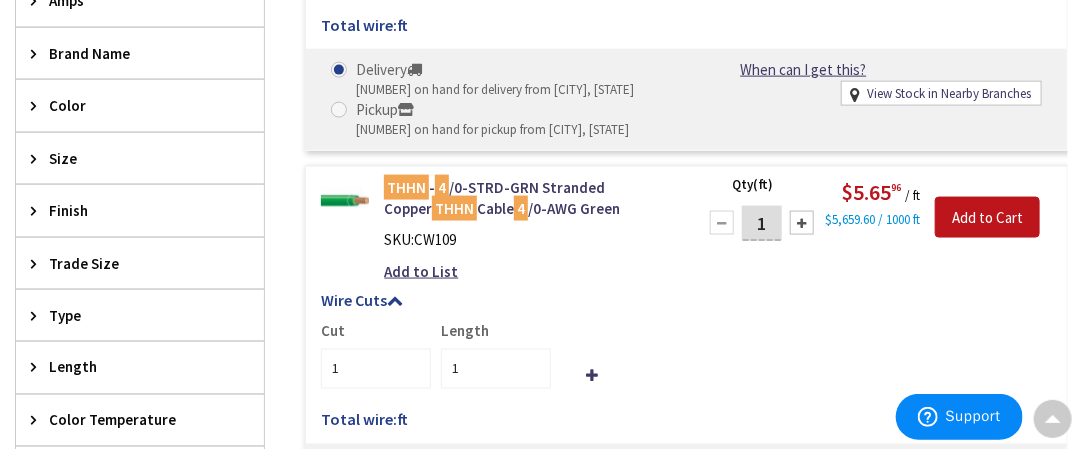 click at bounding box center (802, 223) 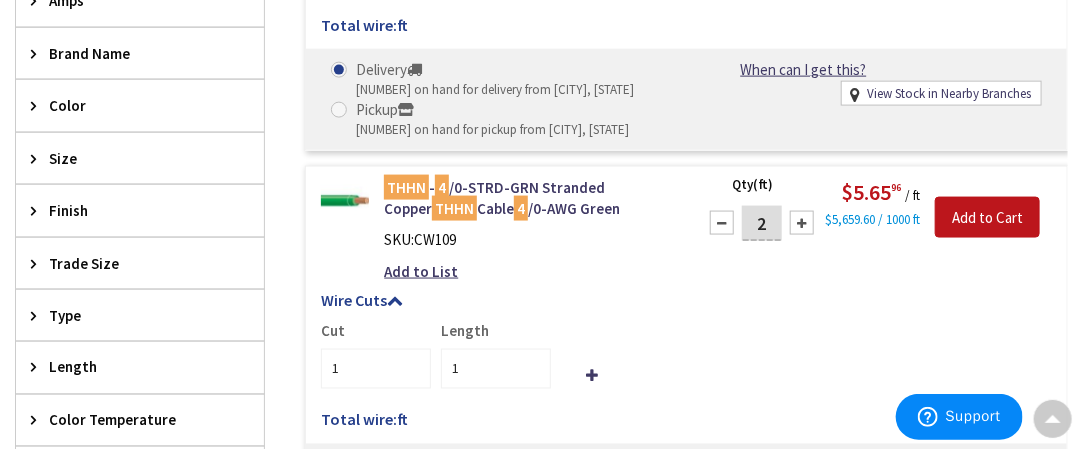 type on "2" 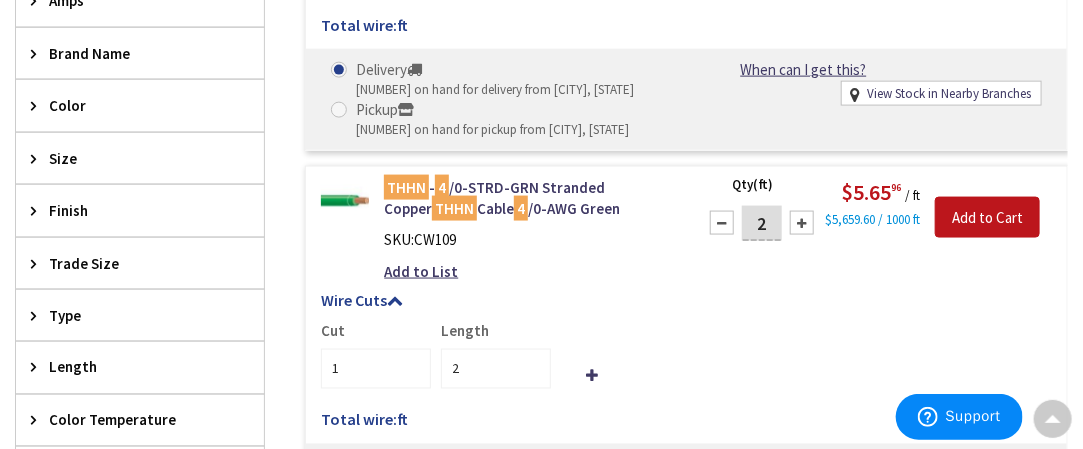 click at bounding box center (802, 223) 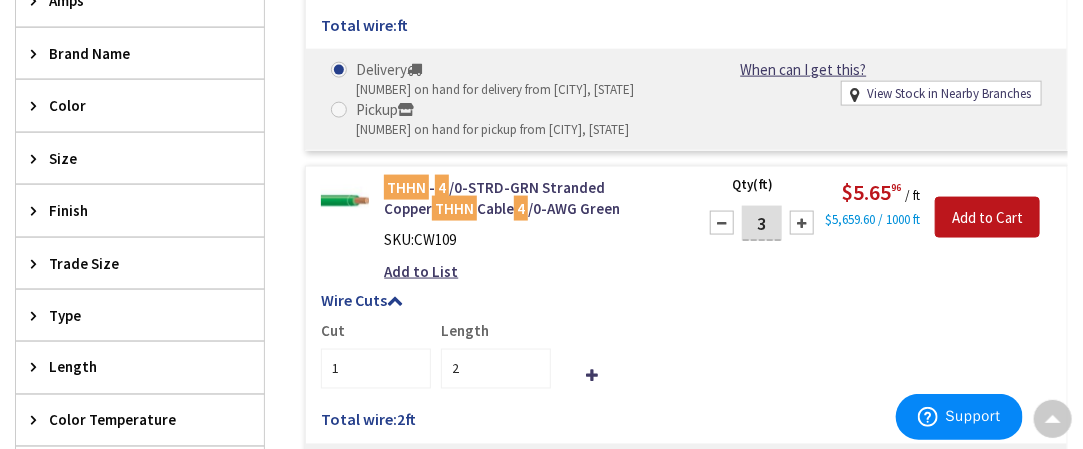type on "3" 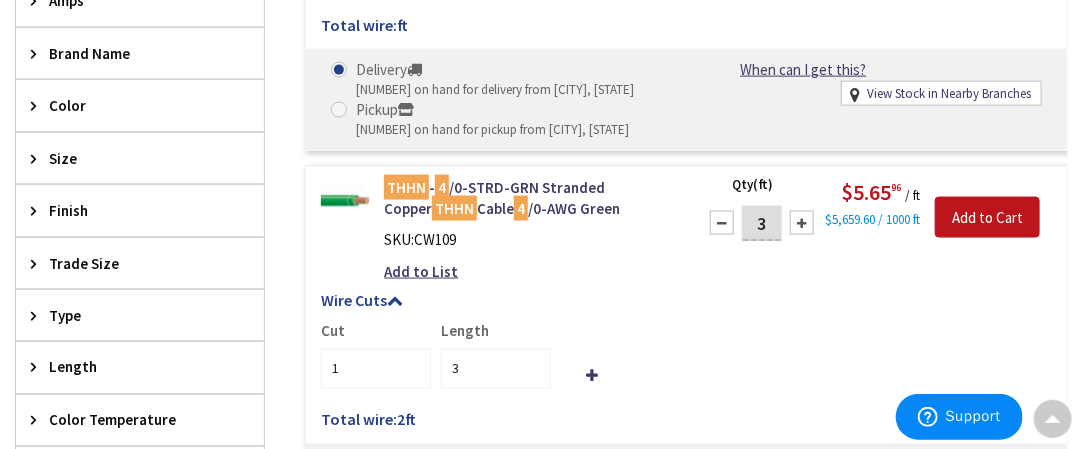 click at bounding box center (802, 223) 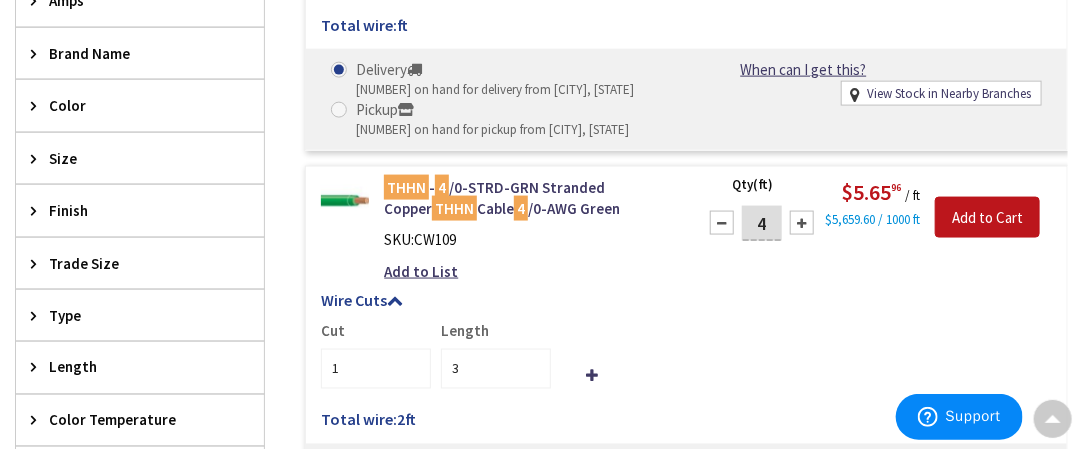 type on "4" 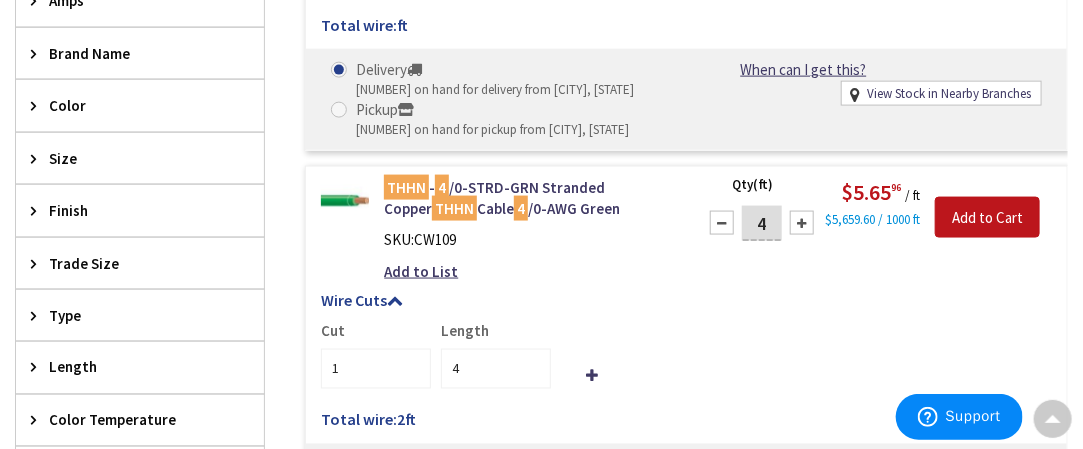 click at bounding box center (802, 223) 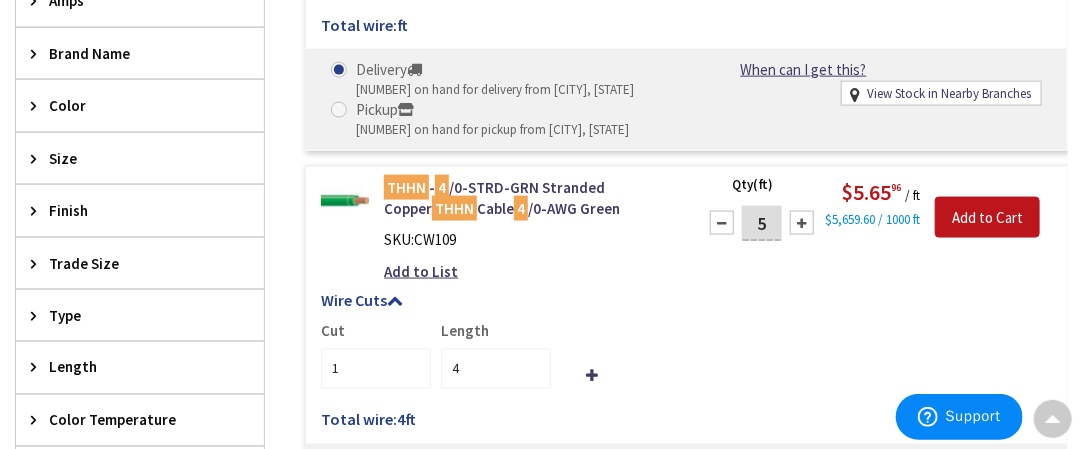 type on "5" 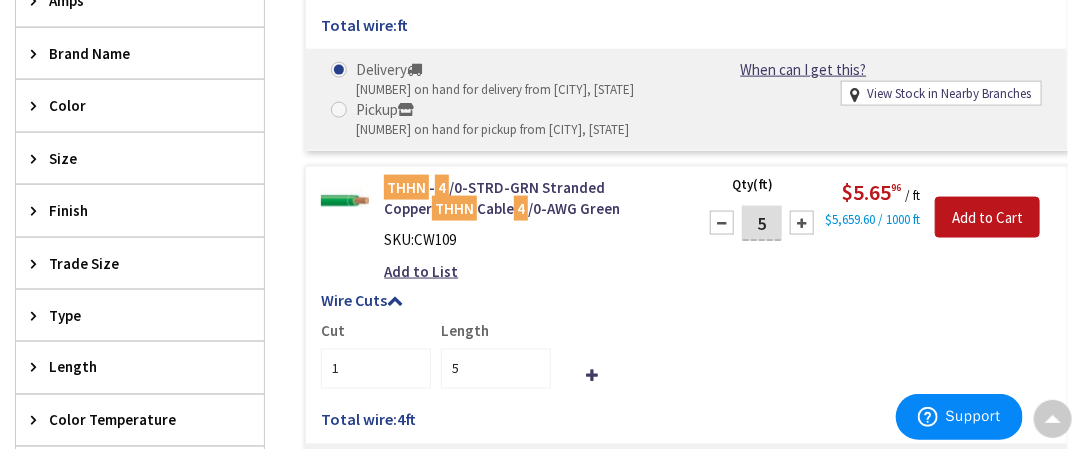 click at bounding box center [802, 223] 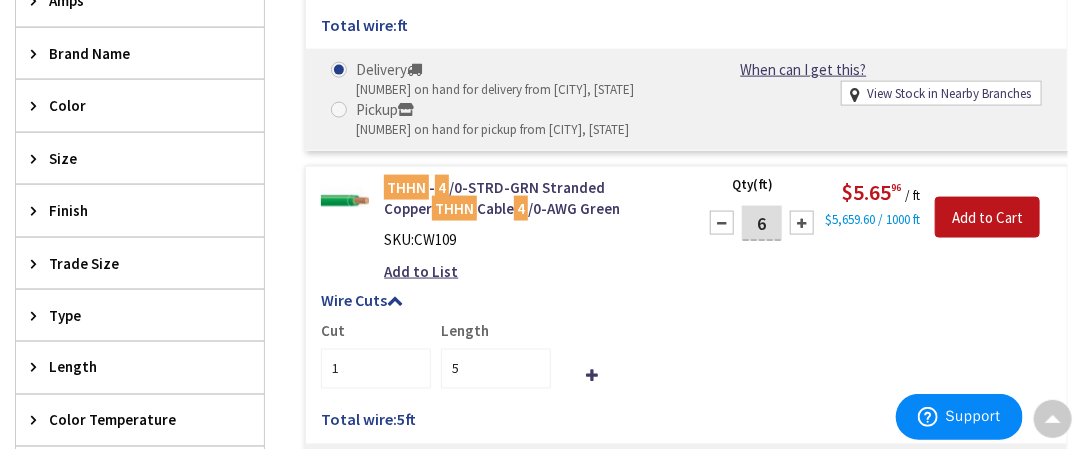 type on "6" 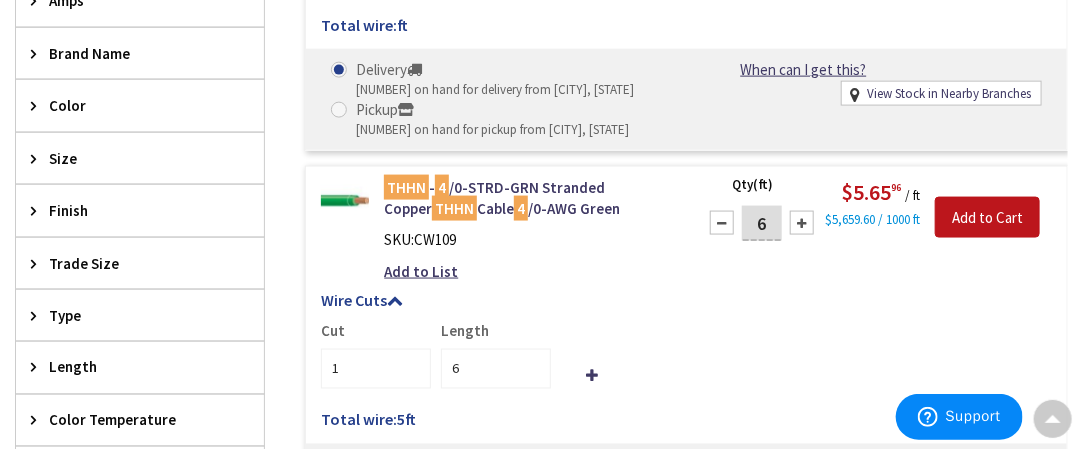click at bounding box center (802, 223) 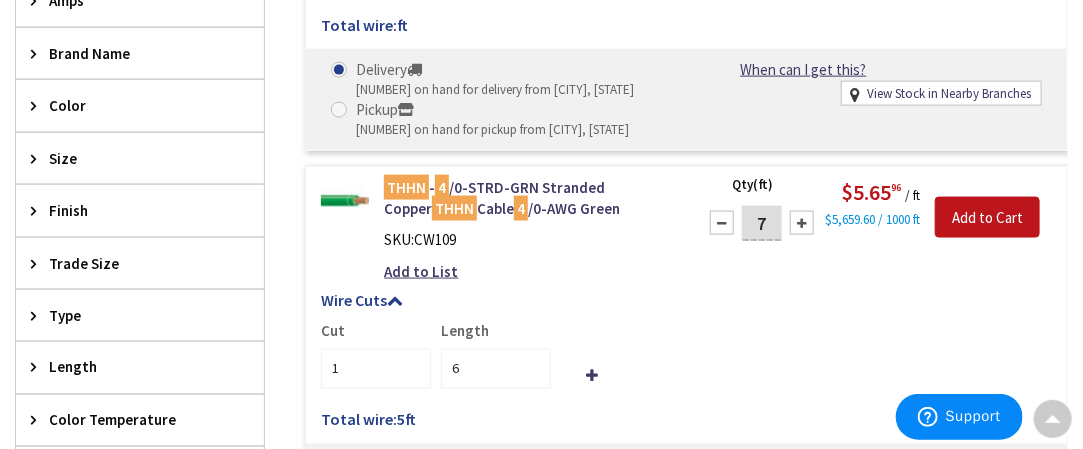 type on "7" 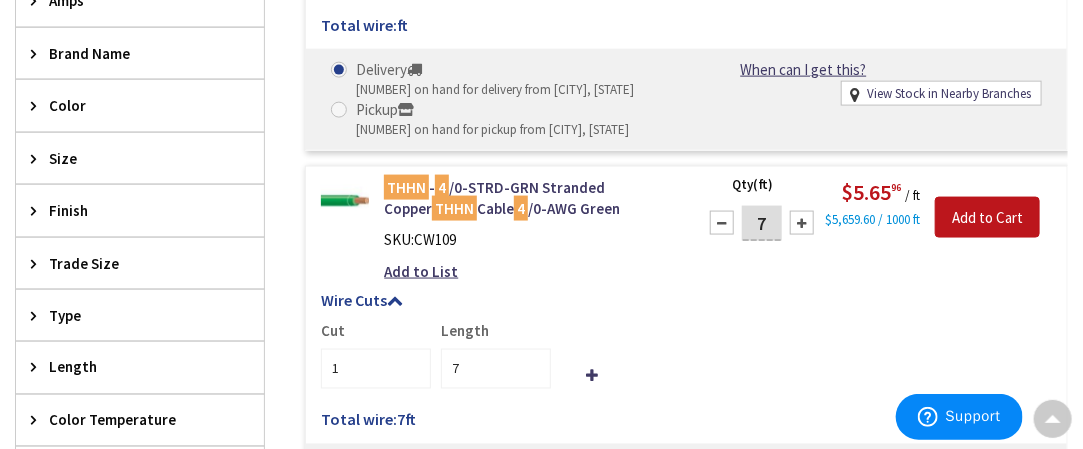 click at bounding box center (802, 223) 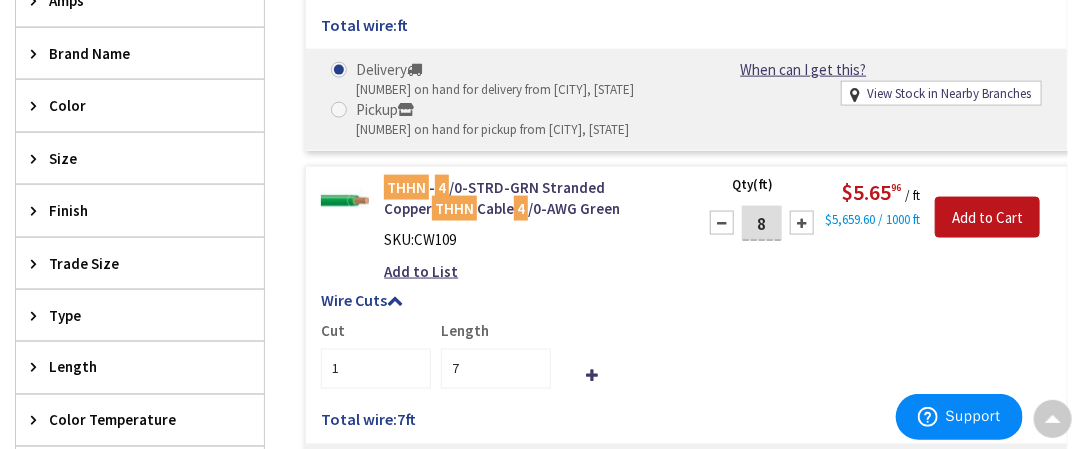 click at bounding box center [802, 223] 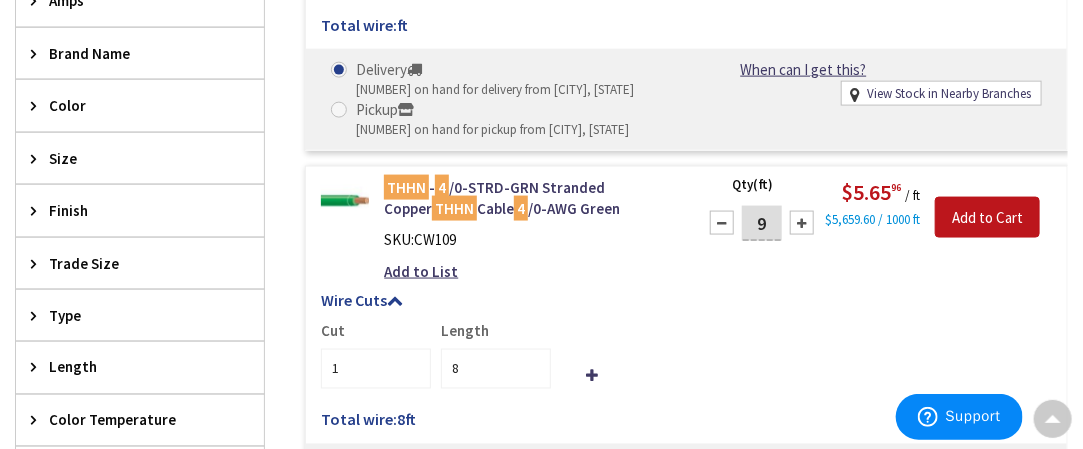 type on "9" 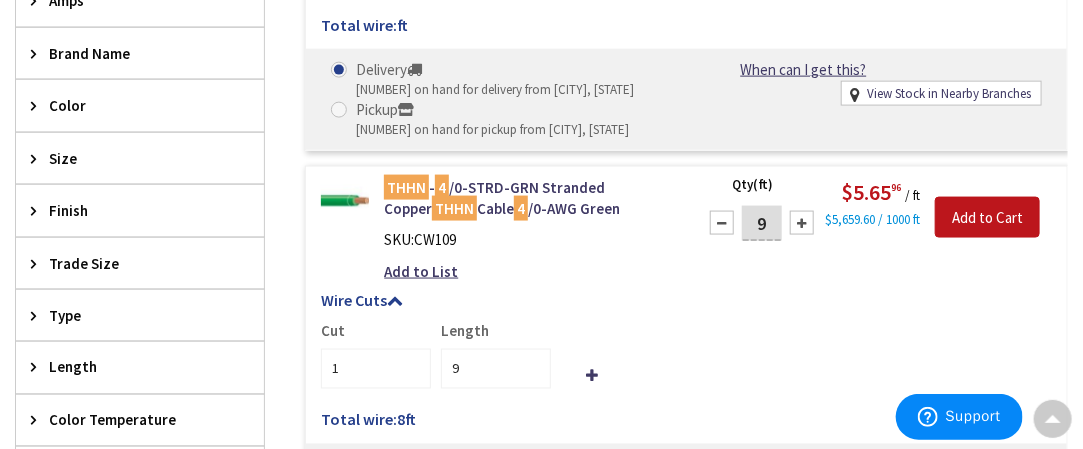 click at bounding box center [802, 223] 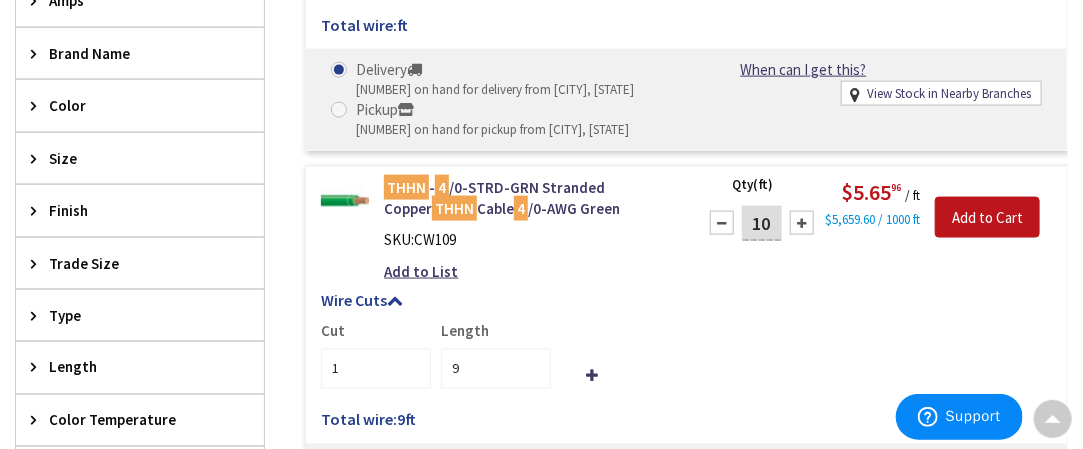 type on "10" 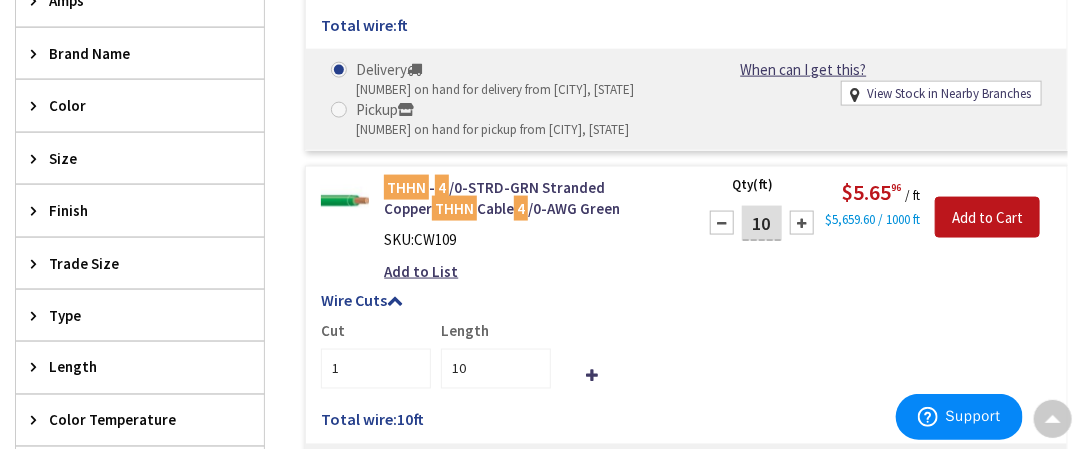 click at bounding box center (802, 223) 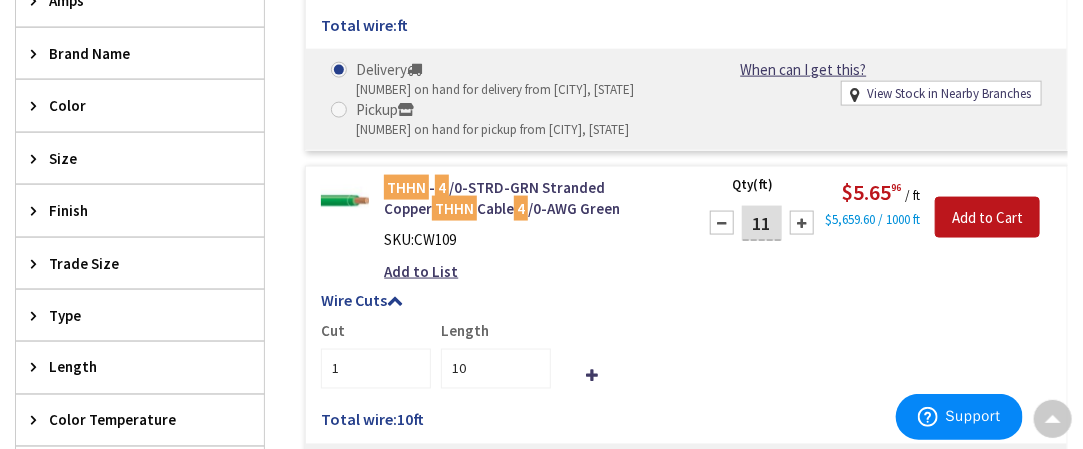 type on "11" 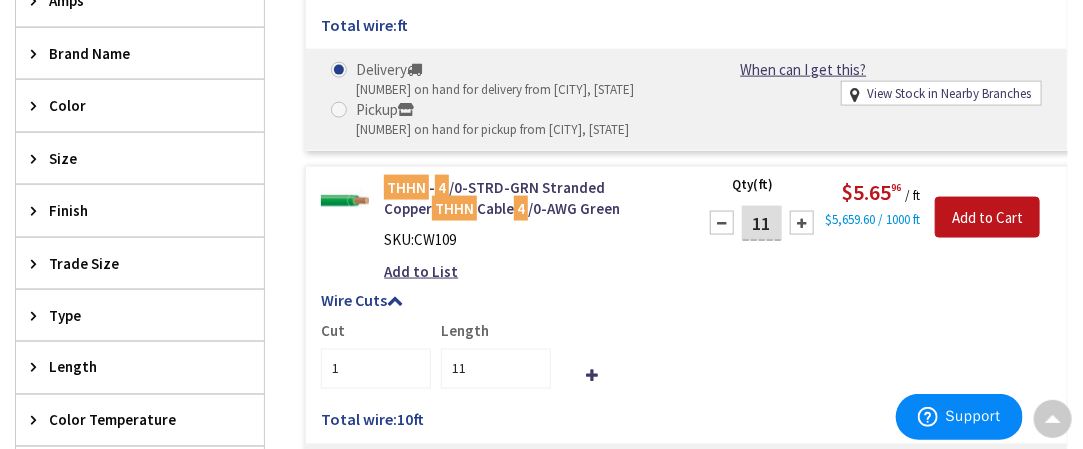 click at bounding box center [802, 223] 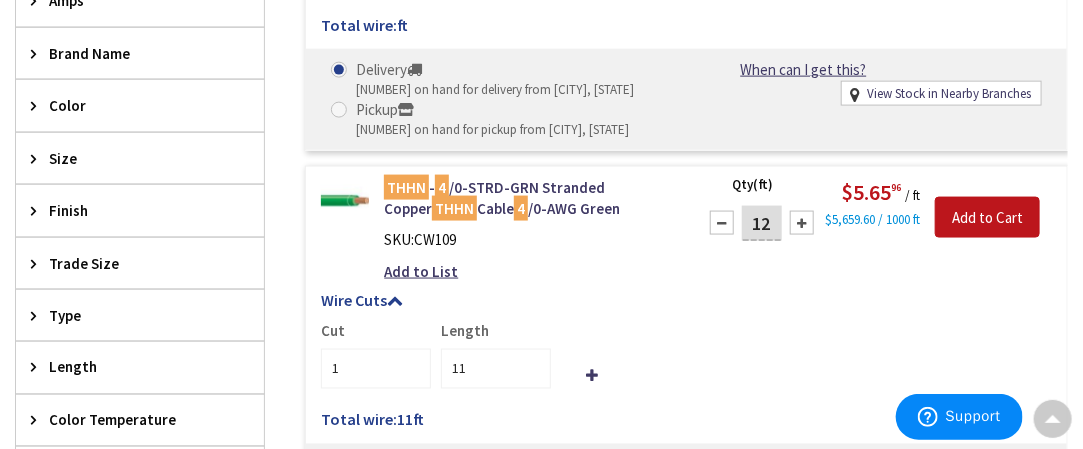 type on "12" 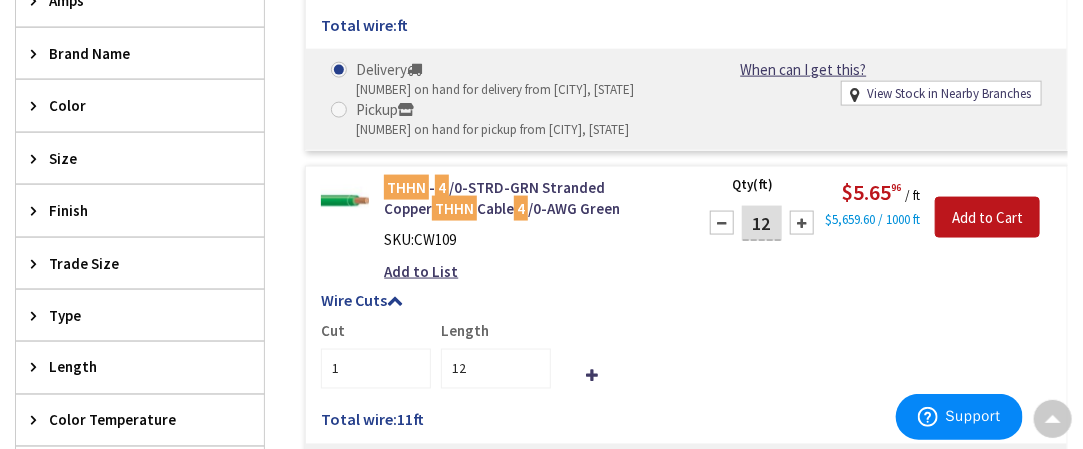 click at bounding box center [802, 223] 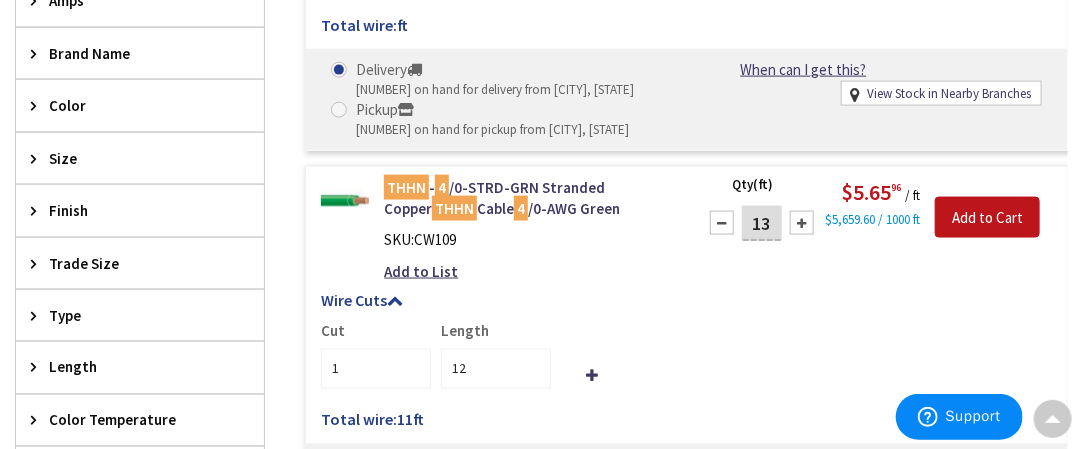 type on "13" 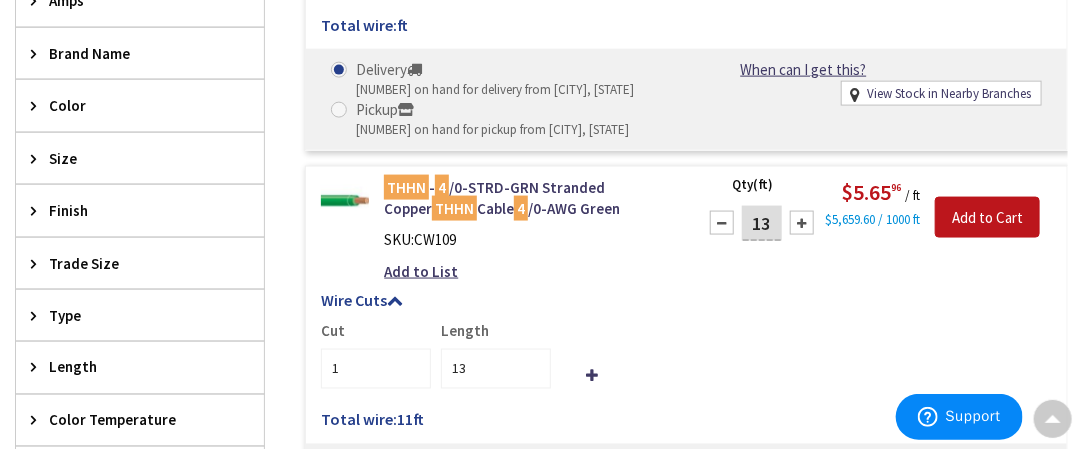 click at bounding box center (802, 223) 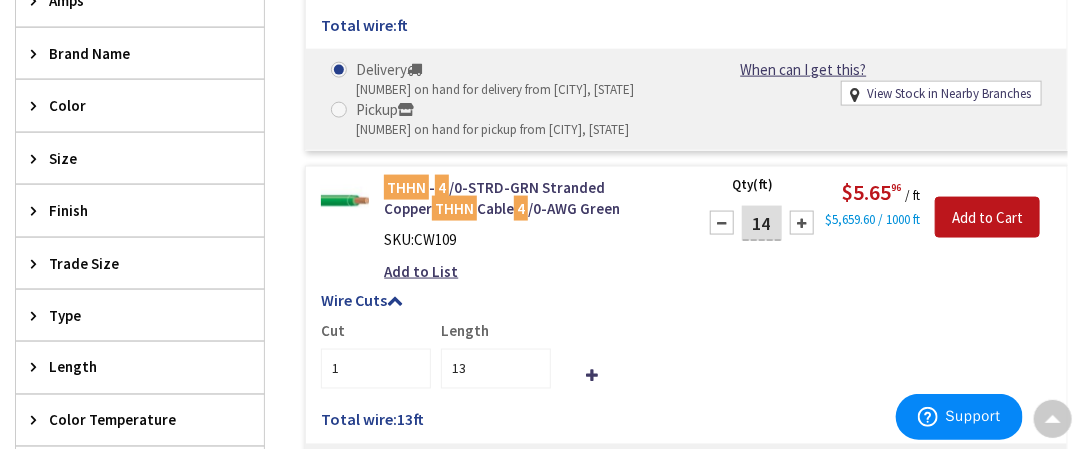 type on "14" 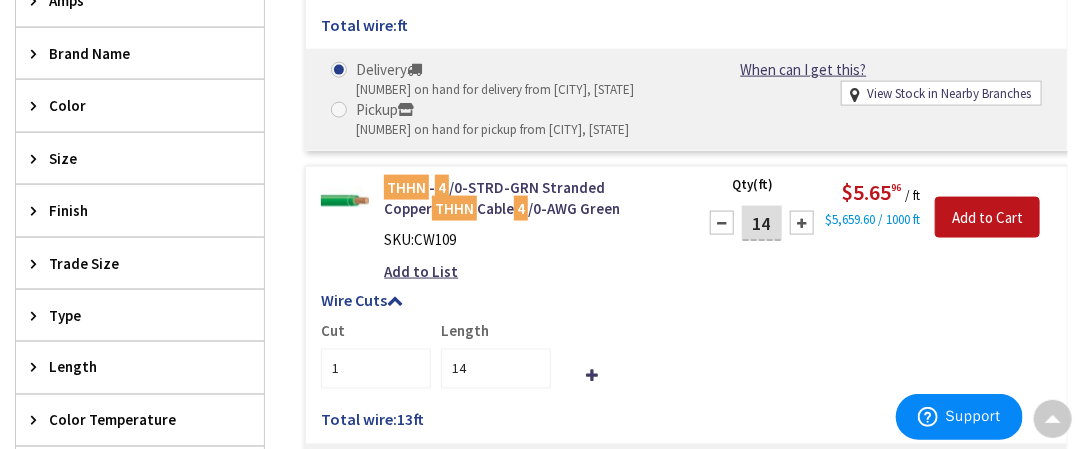 click at bounding box center [802, 223] 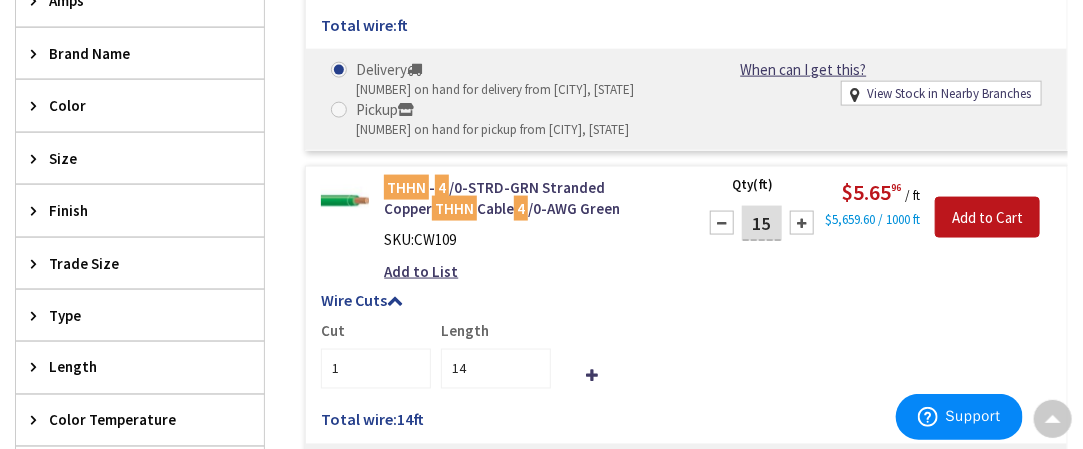 type on "15" 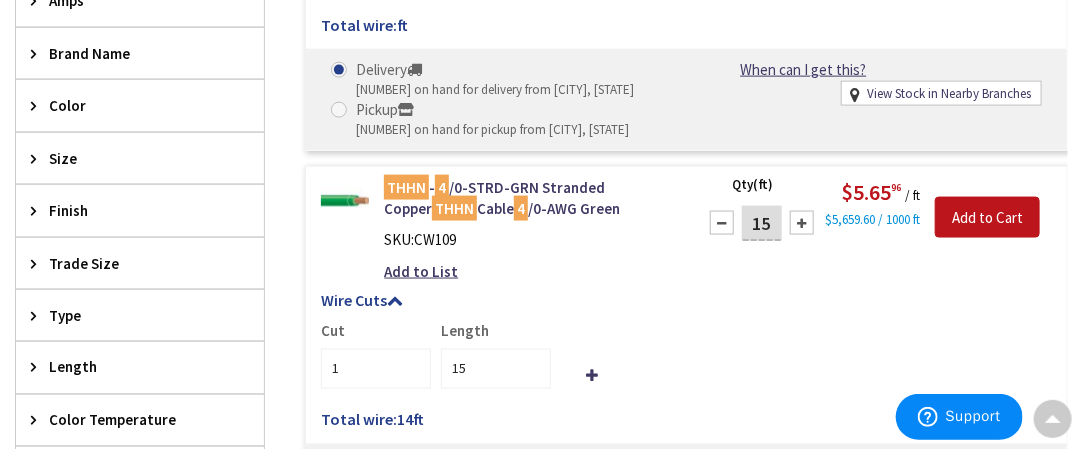 click at bounding box center (802, 223) 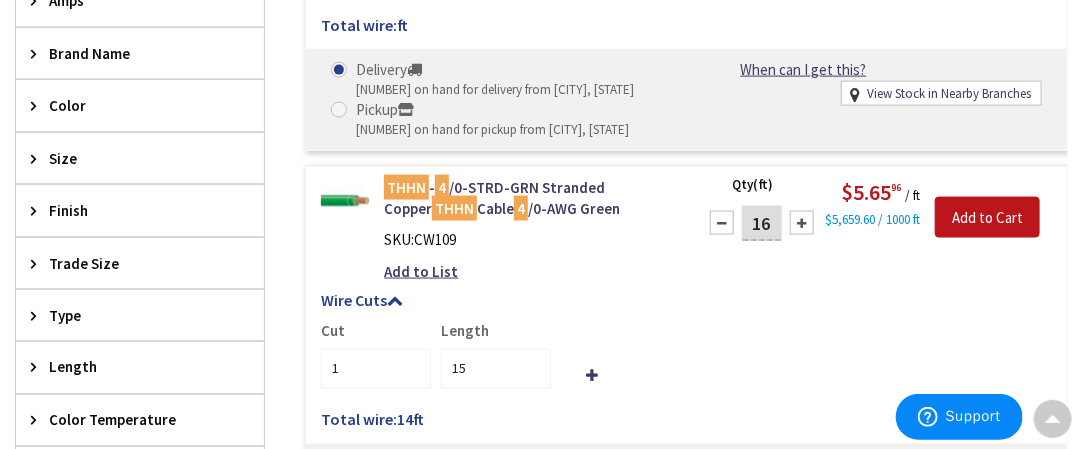 type on "16" 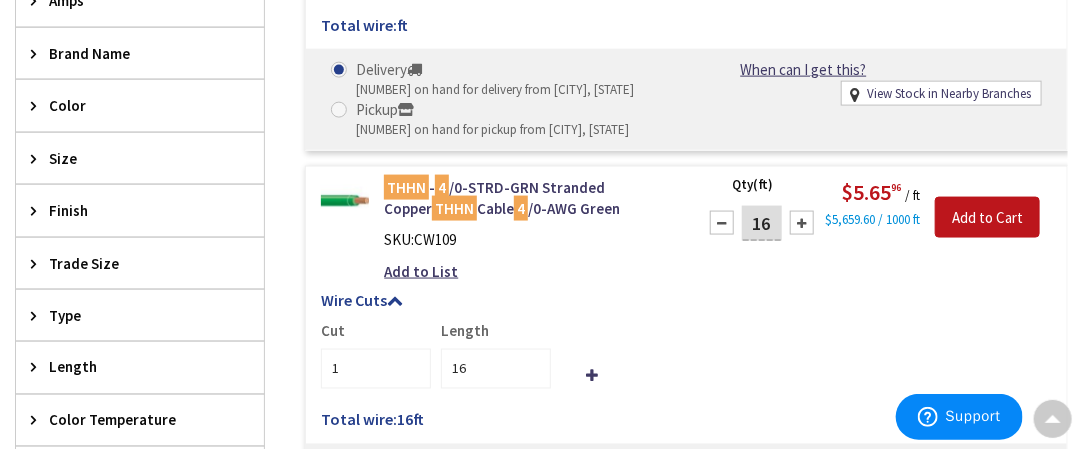 click at bounding box center [802, 223] 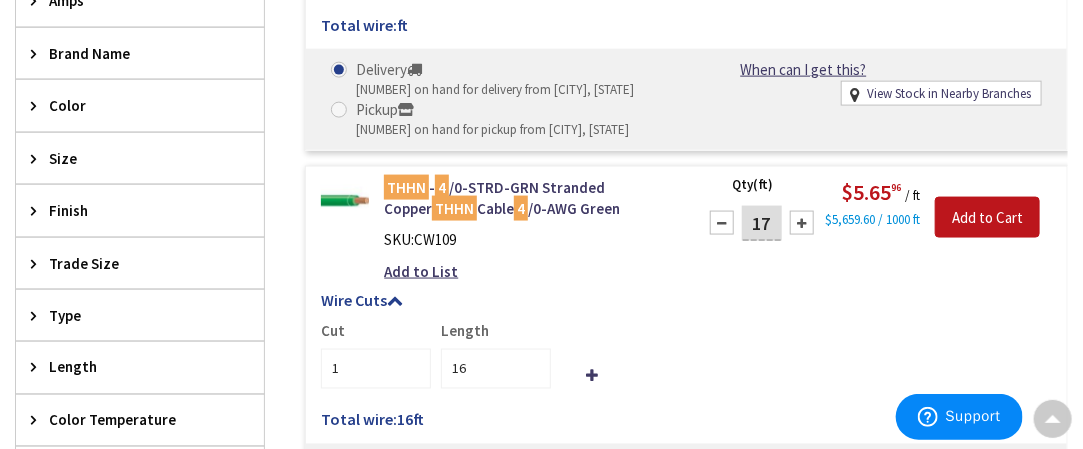 type on "17" 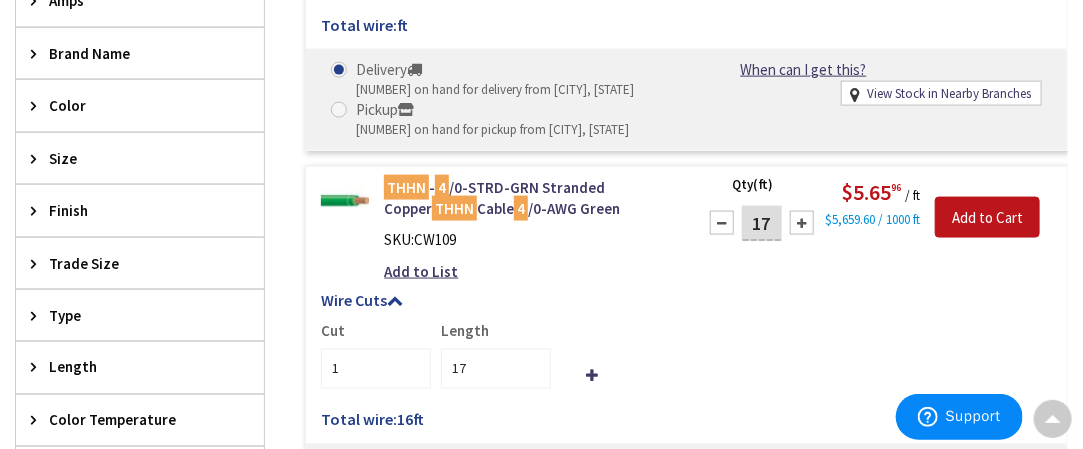 click at bounding box center (802, 223) 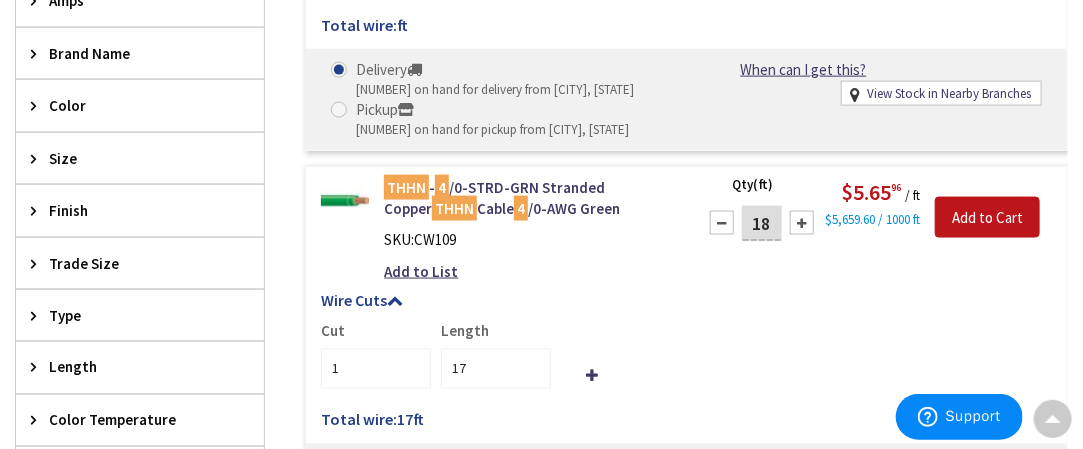 type on "18" 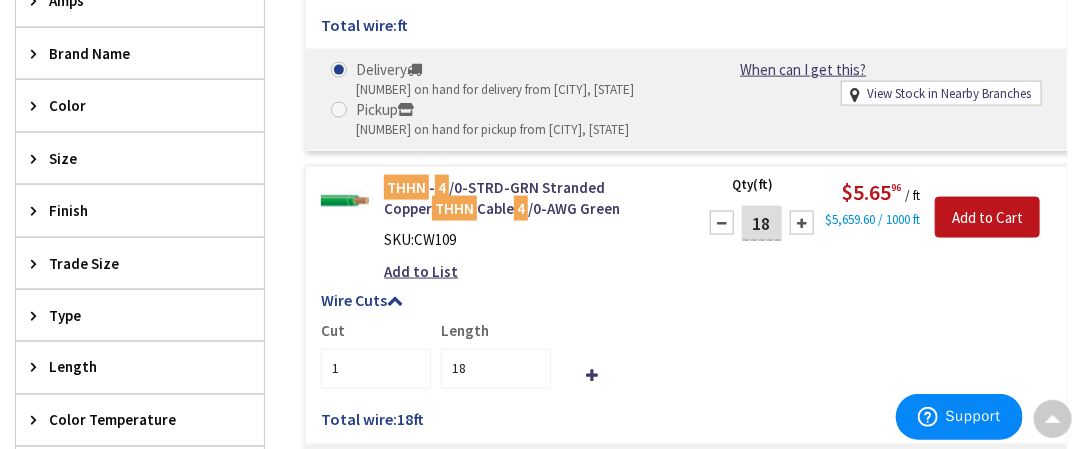 click at bounding box center (722, 223) 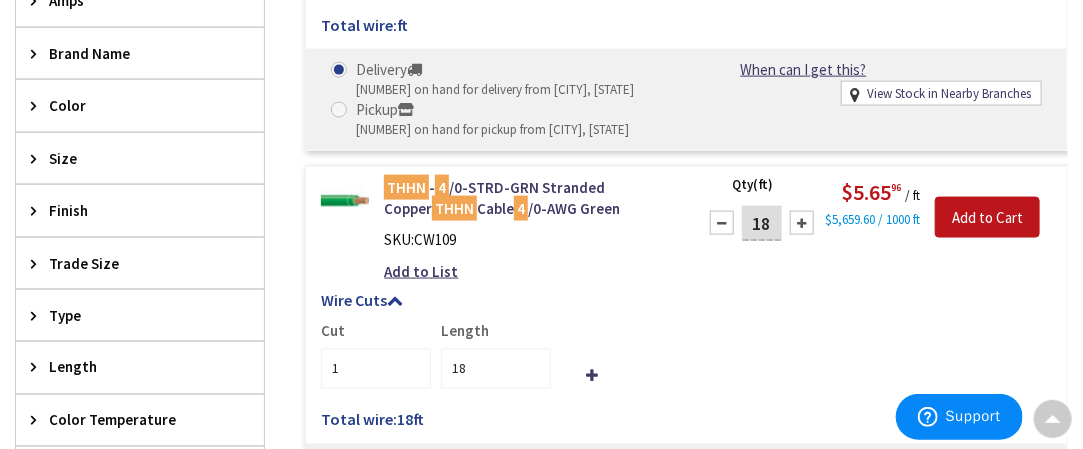 type on "17" 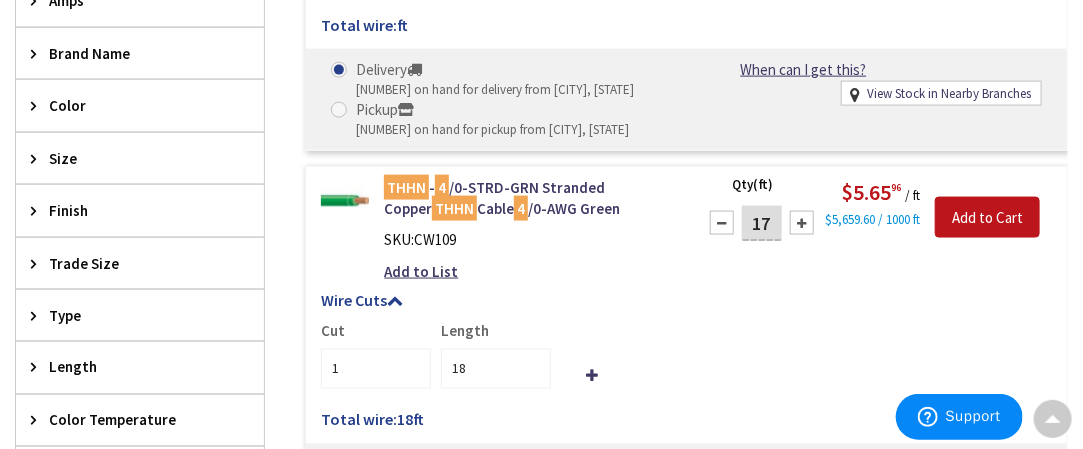 type on "17" 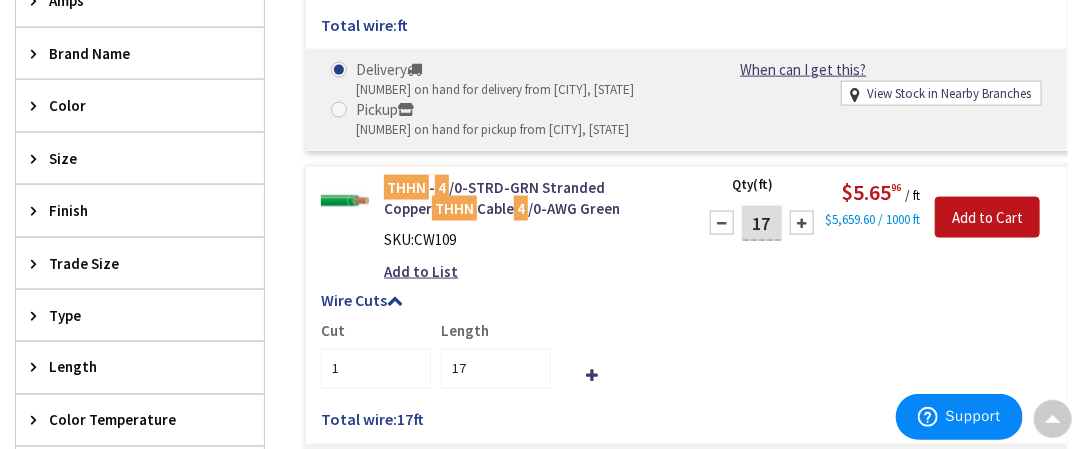 click at bounding box center (722, 223) 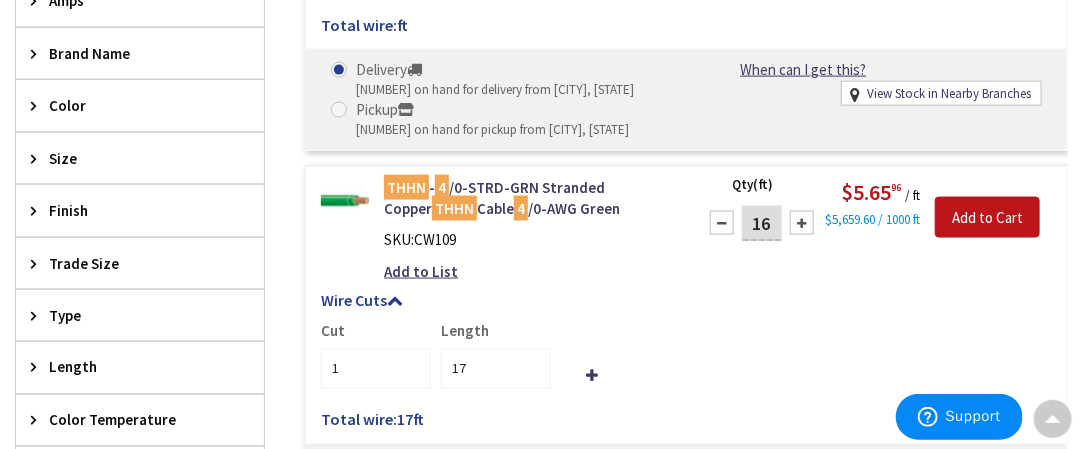 type on "16" 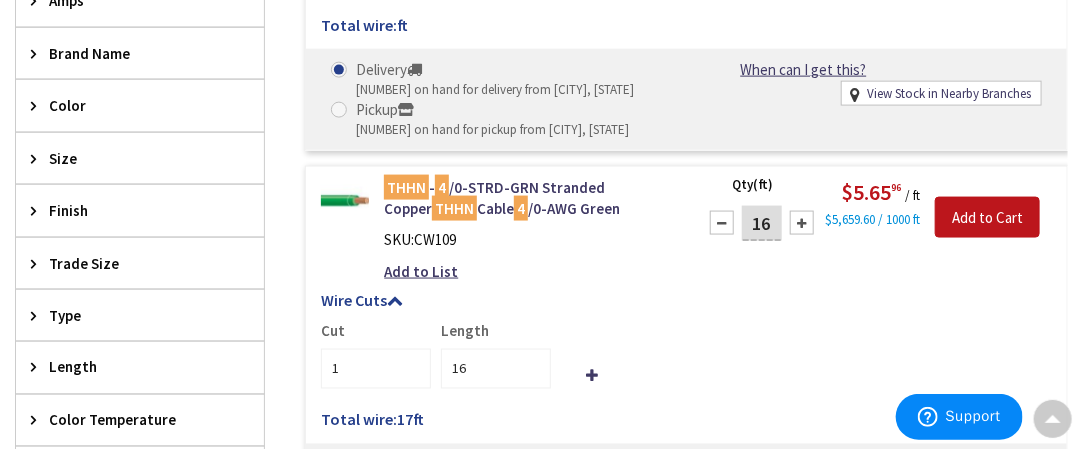 click at bounding box center [722, 223] 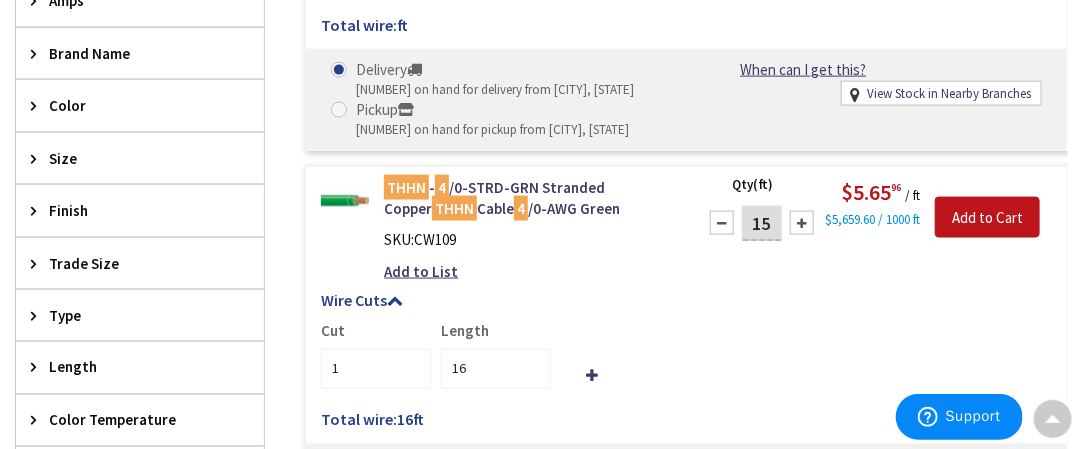 type on "15" 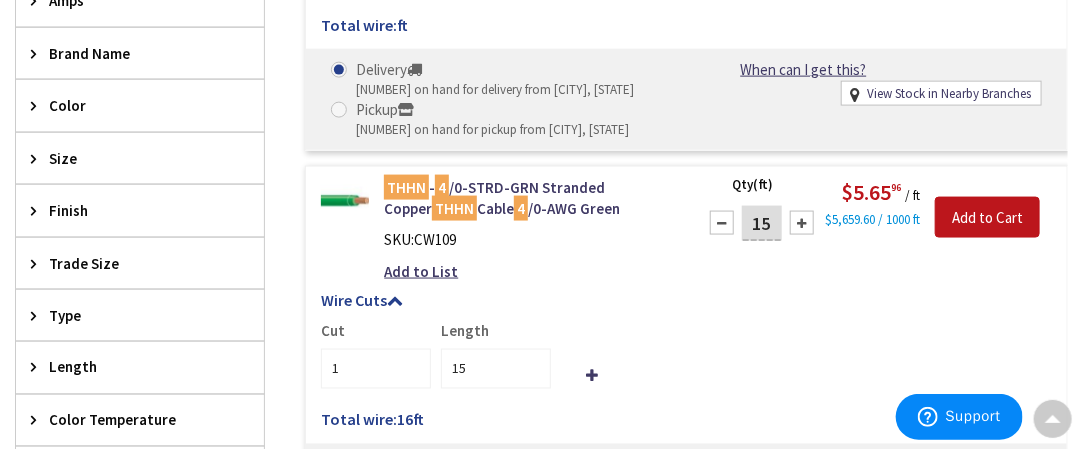 click at bounding box center [722, 223] 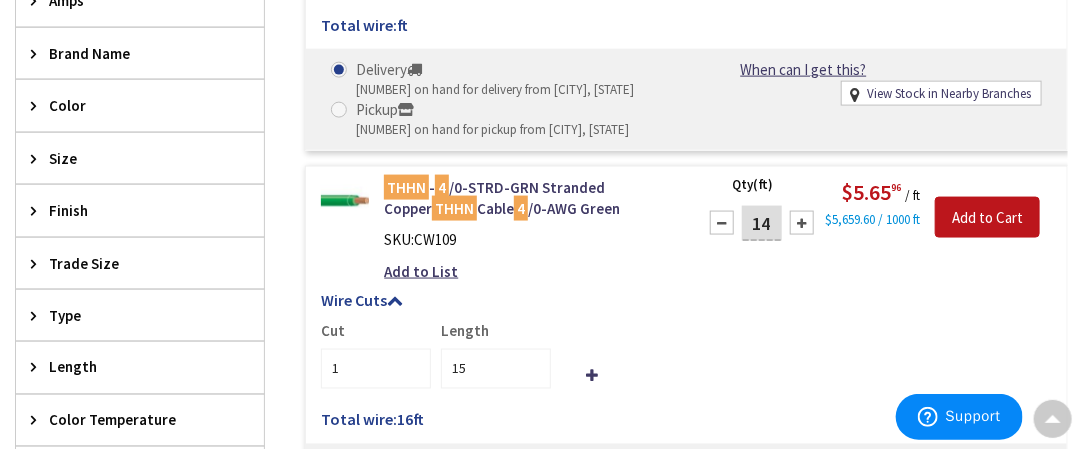 type on "14" 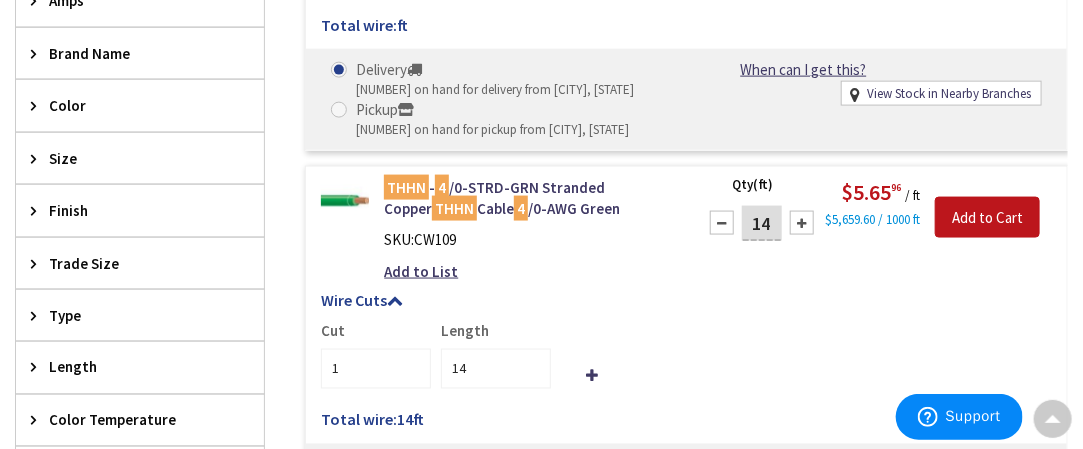 click at bounding box center [722, 223] 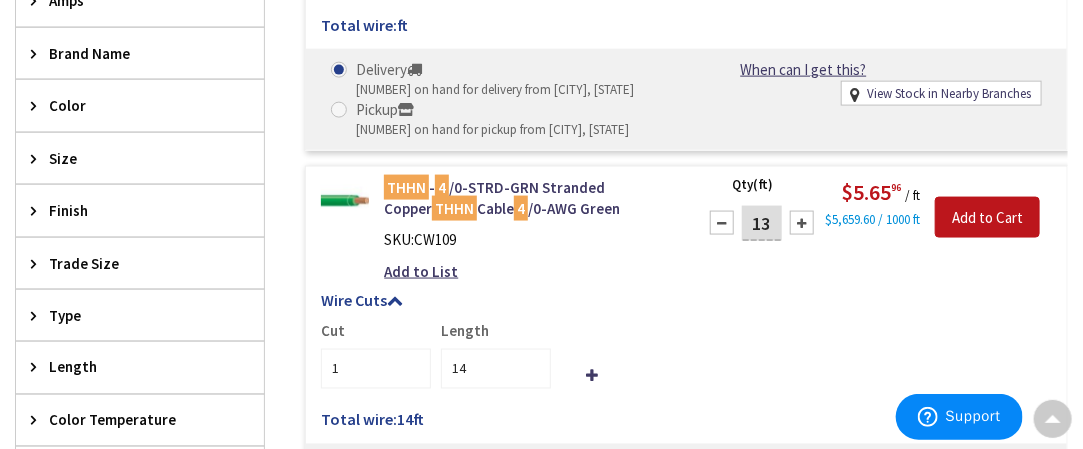 type on "13" 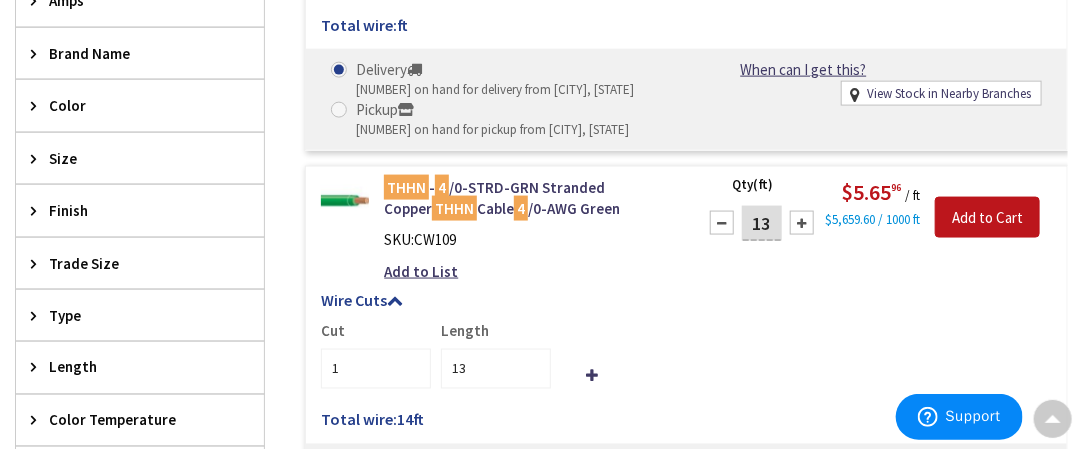 click at bounding box center [722, 223] 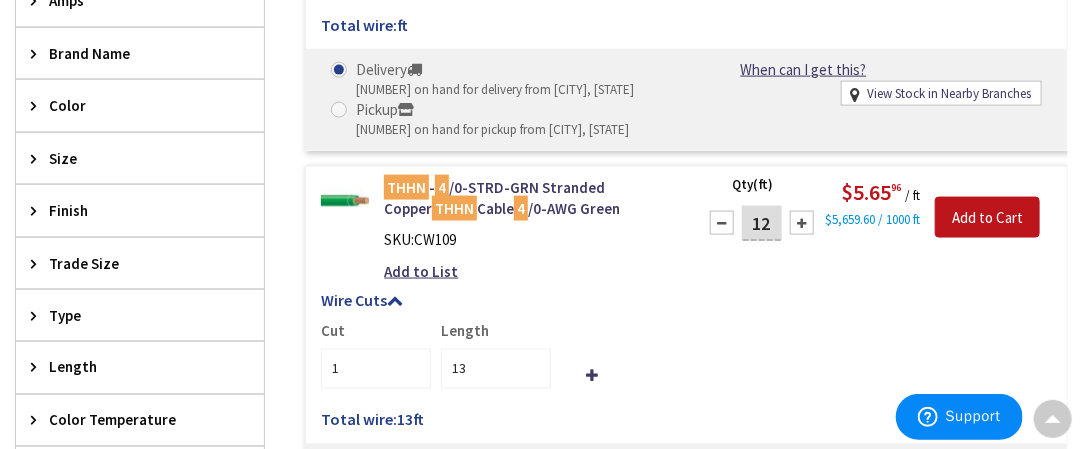 type on "12" 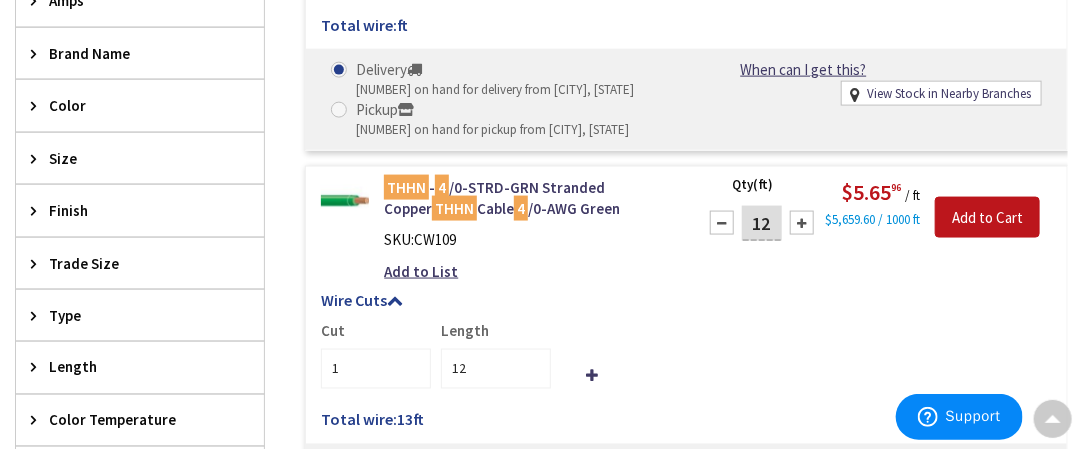 click at bounding box center (722, 223) 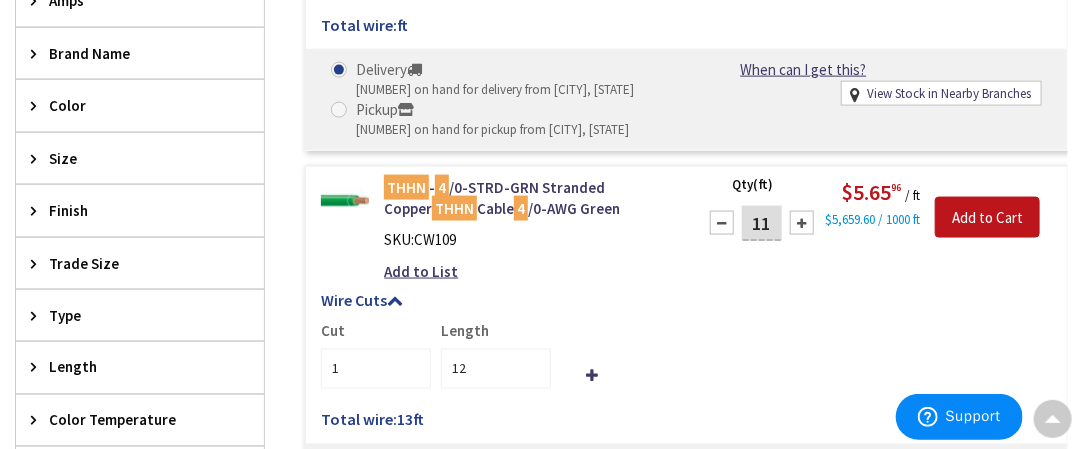 type on "11" 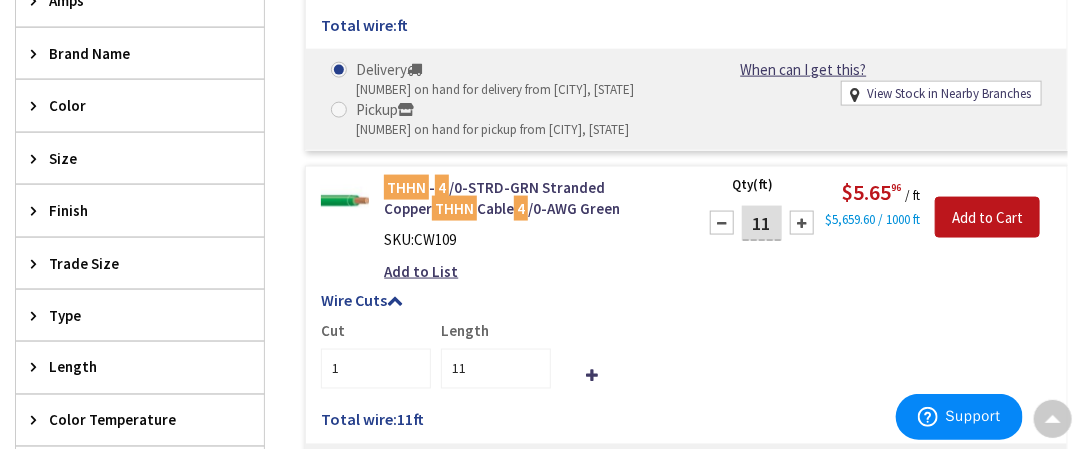 click at bounding box center (722, 223) 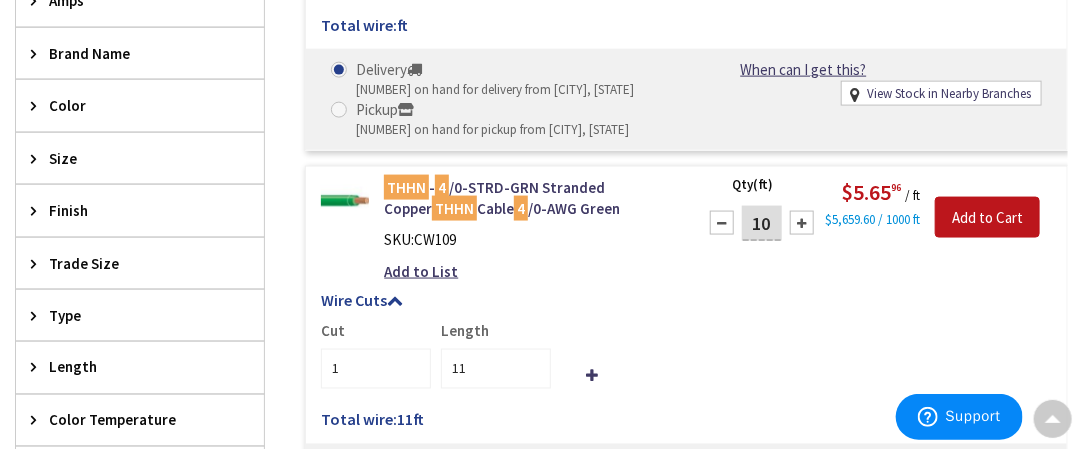 type on "10" 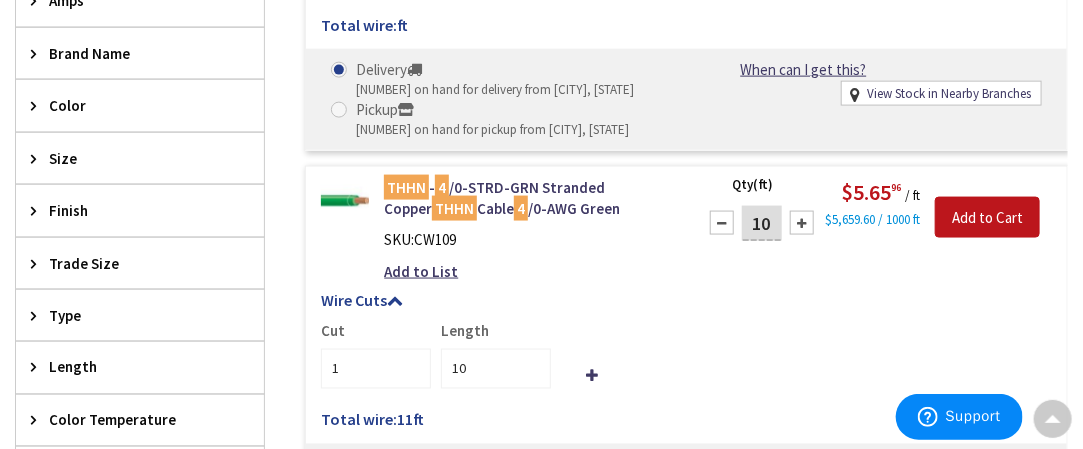 click at bounding box center [722, 223] 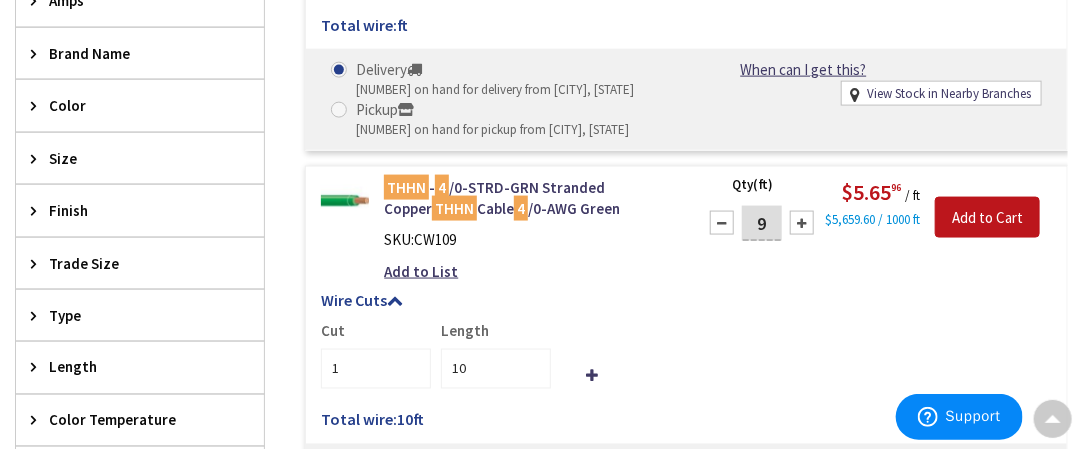 type on "9" 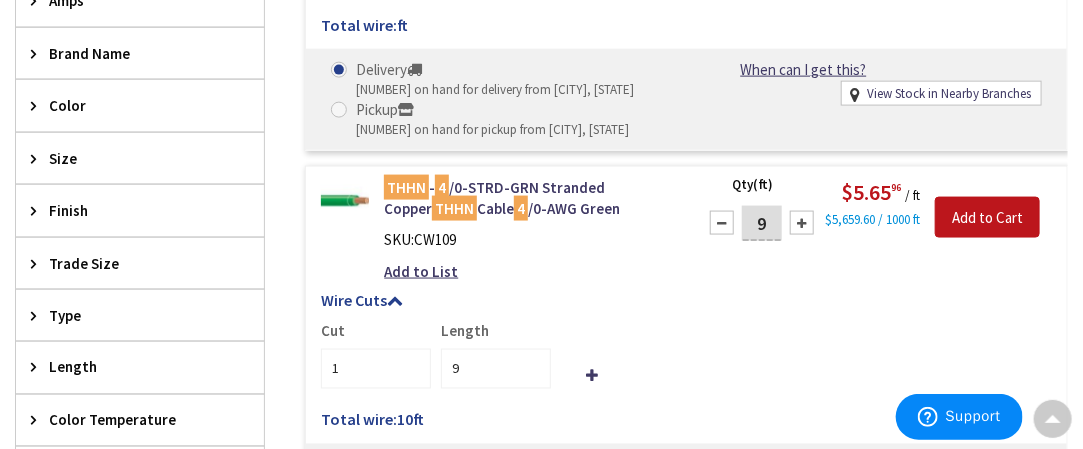 click at bounding box center (722, 223) 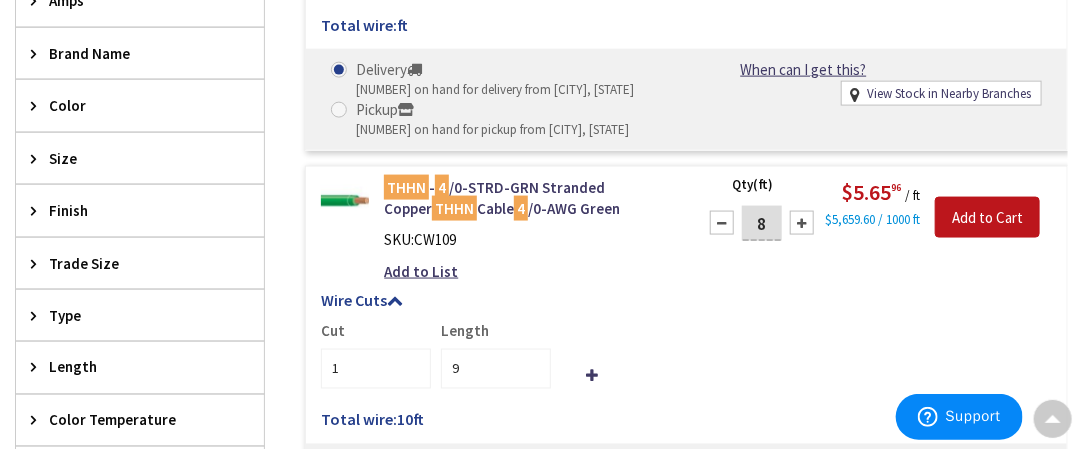 type on "8" 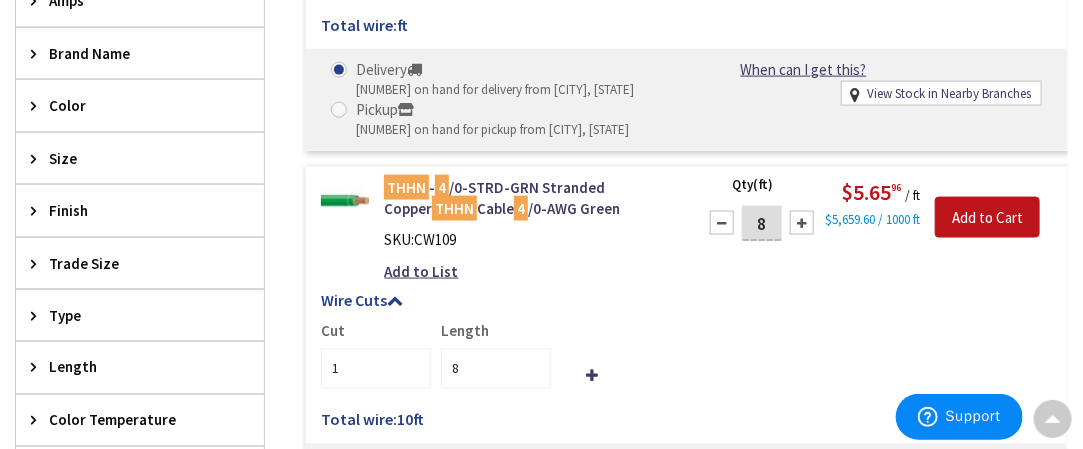 click at bounding box center (722, 223) 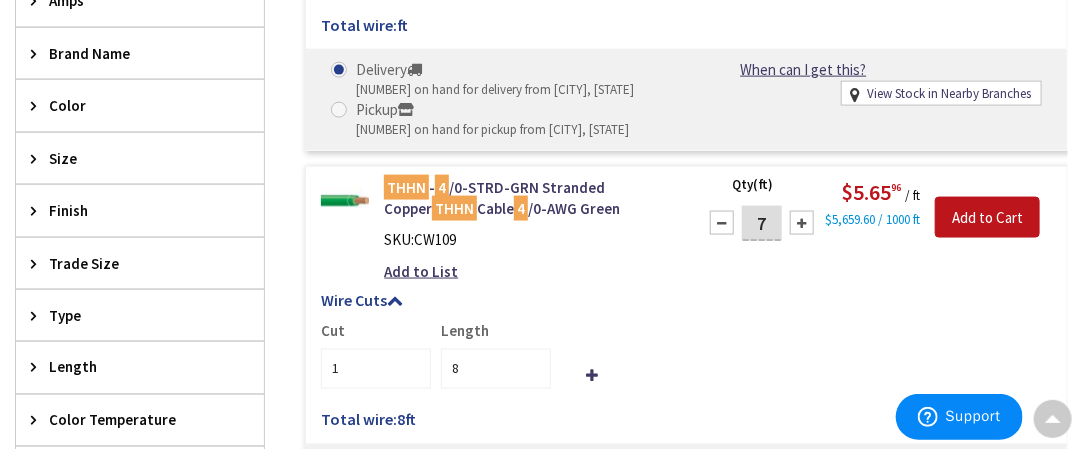 type on "7" 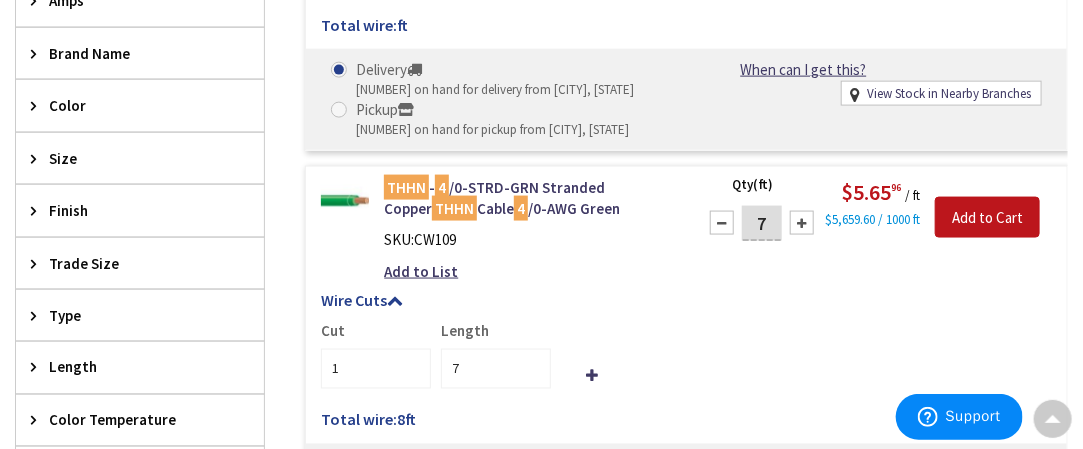 click at bounding box center (722, 223) 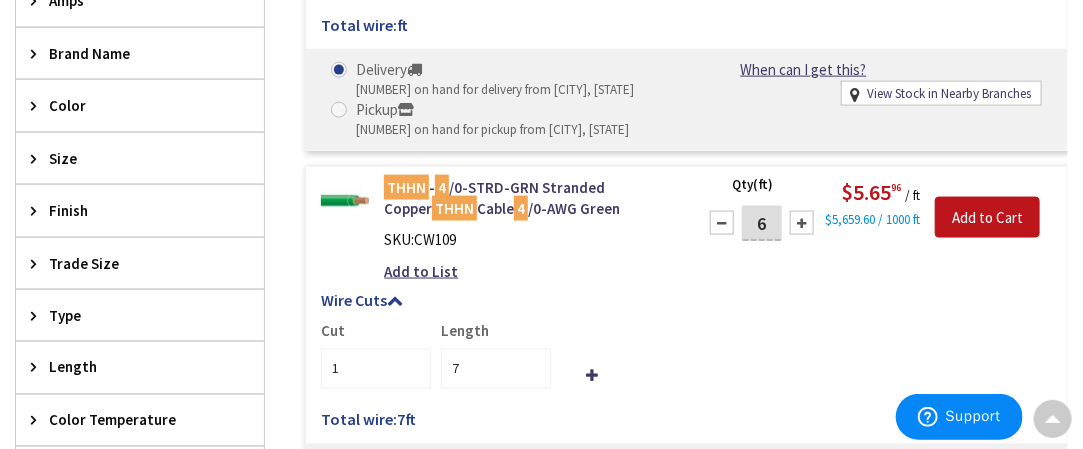type on "6" 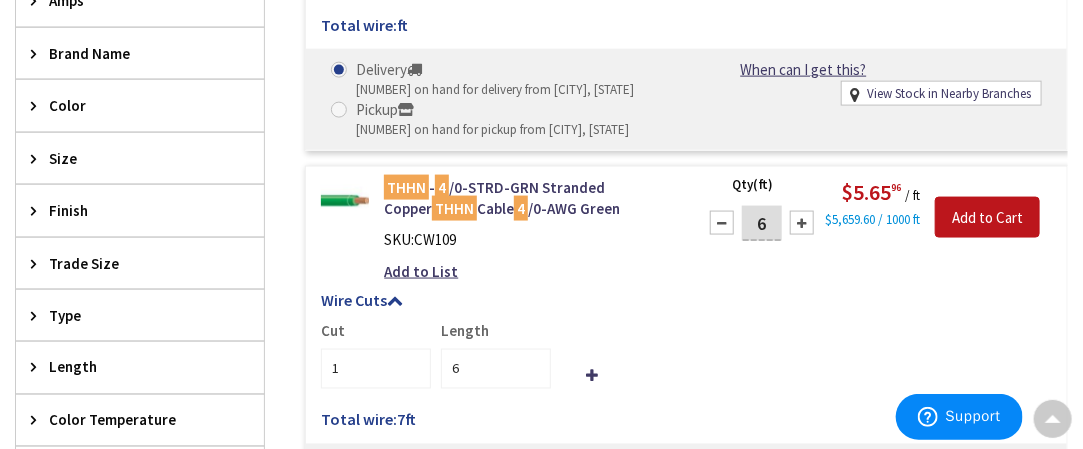 click at bounding box center (722, 223) 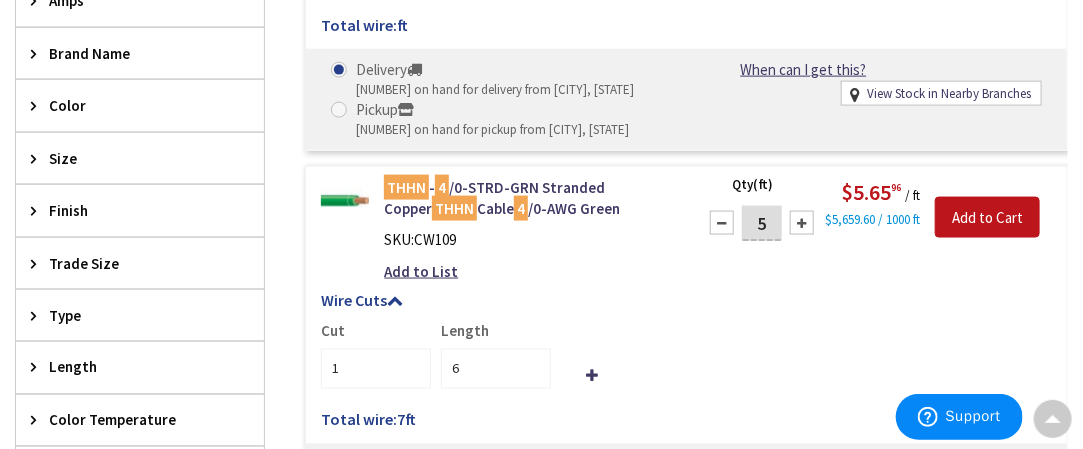 type on "5" 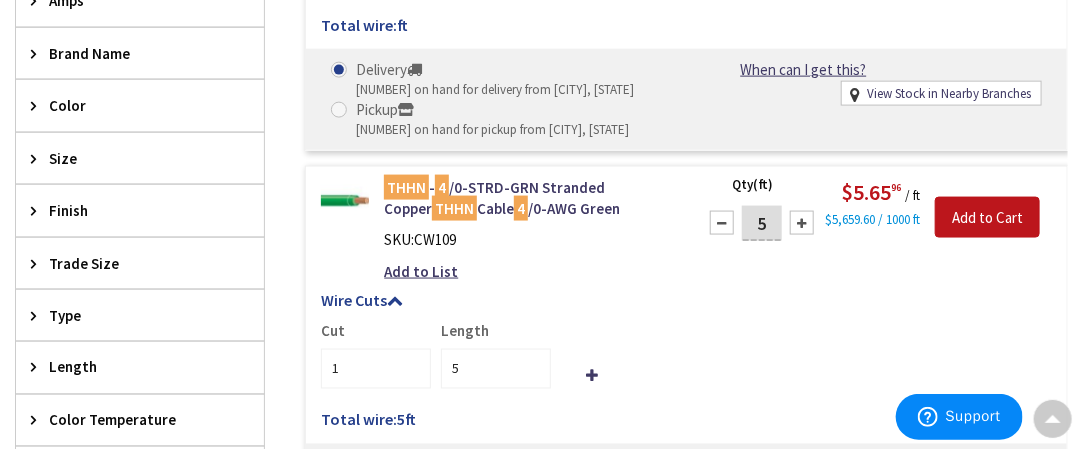 click at bounding box center [722, 223] 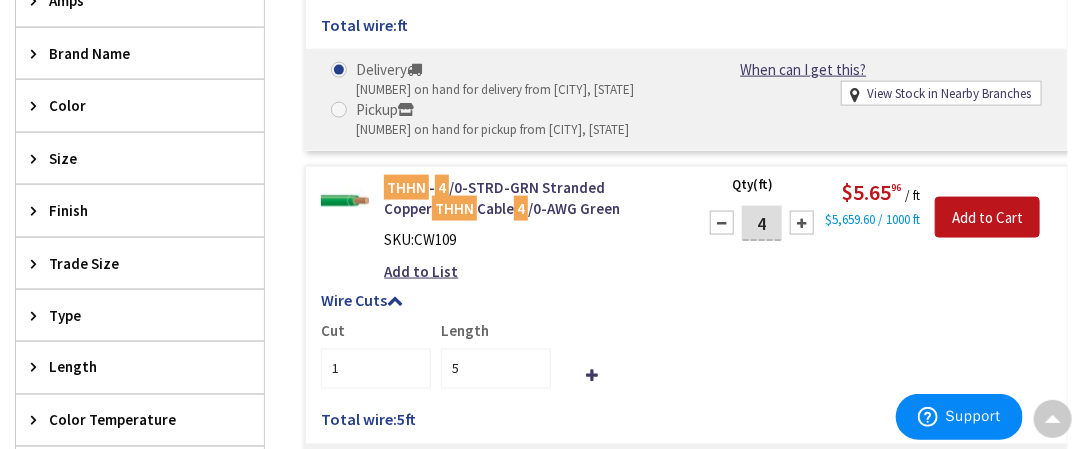 type on "4" 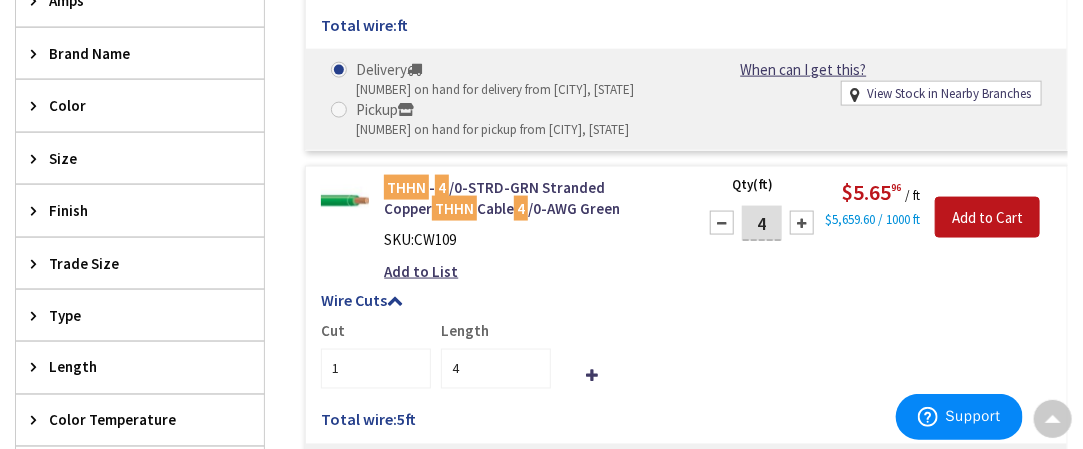 click at bounding box center (722, 223) 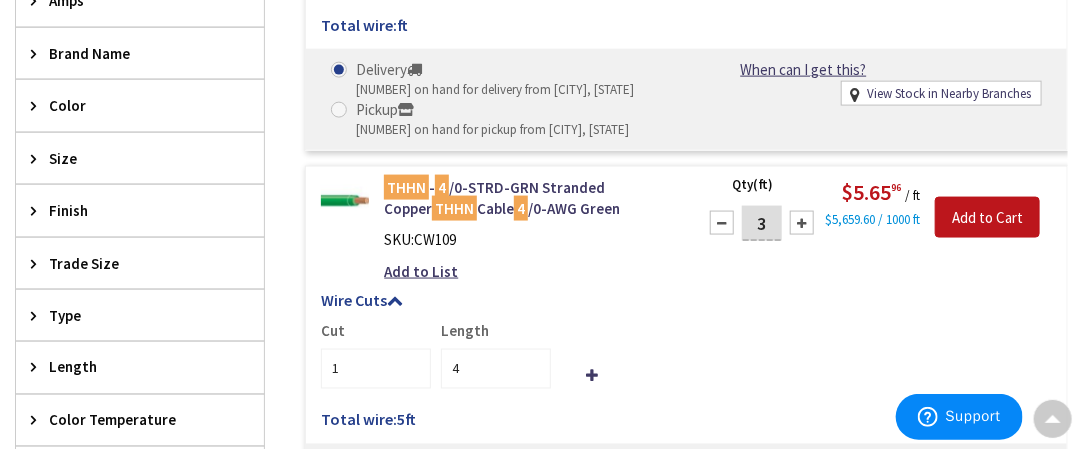 type on "3" 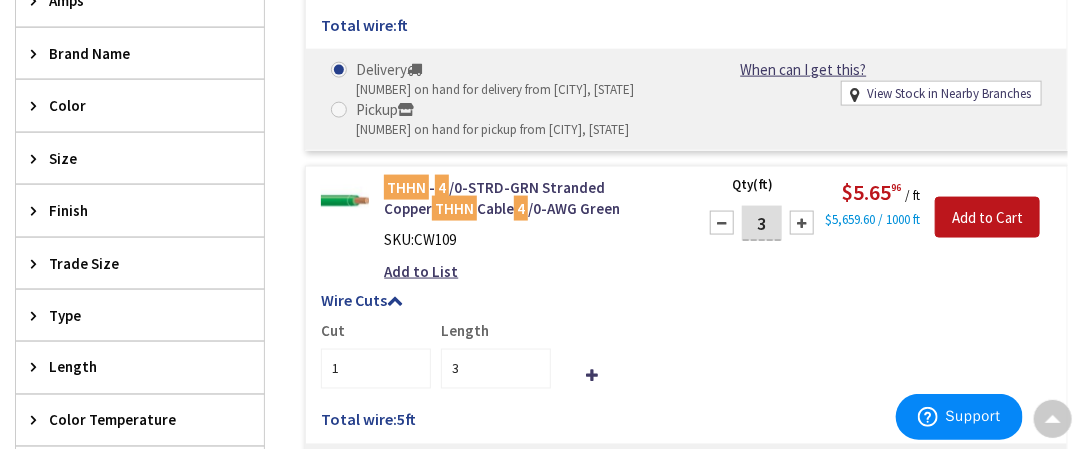 click at bounding box center (722, 223) 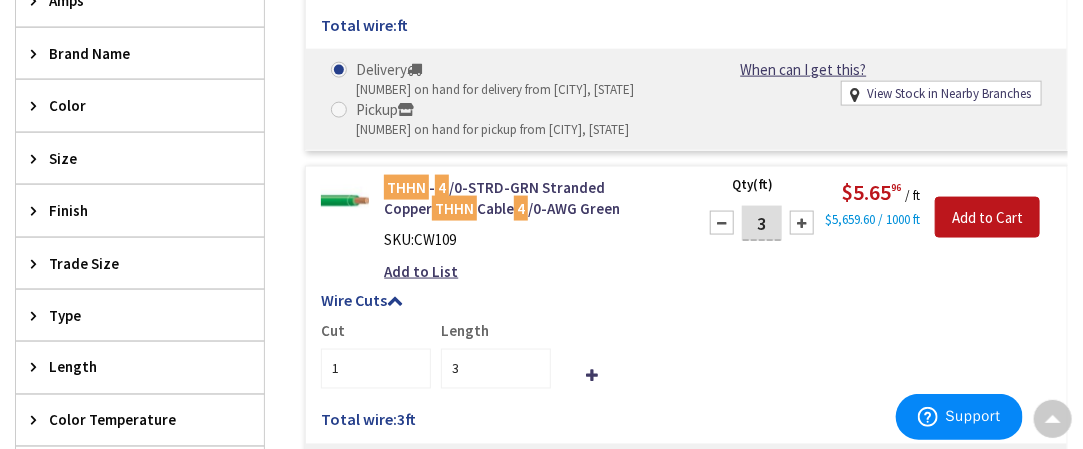 type on "2" 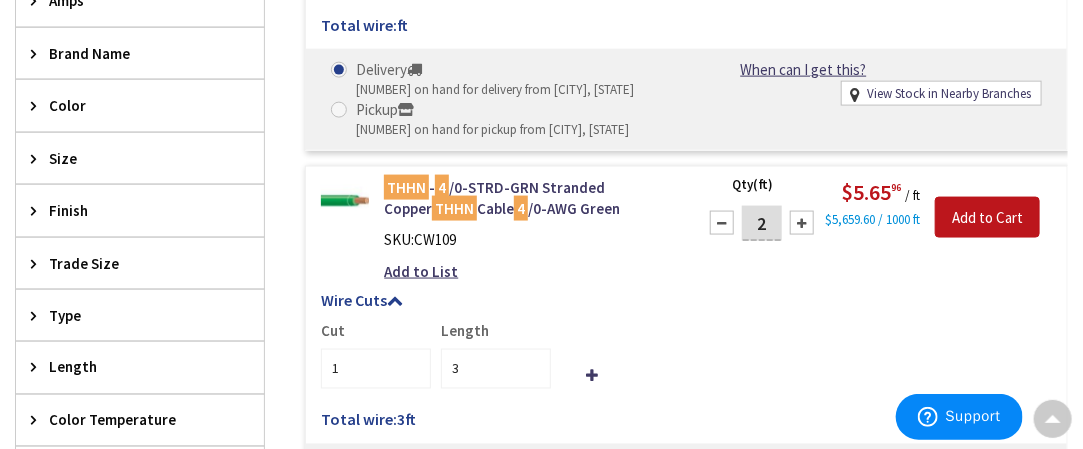 type on "2" 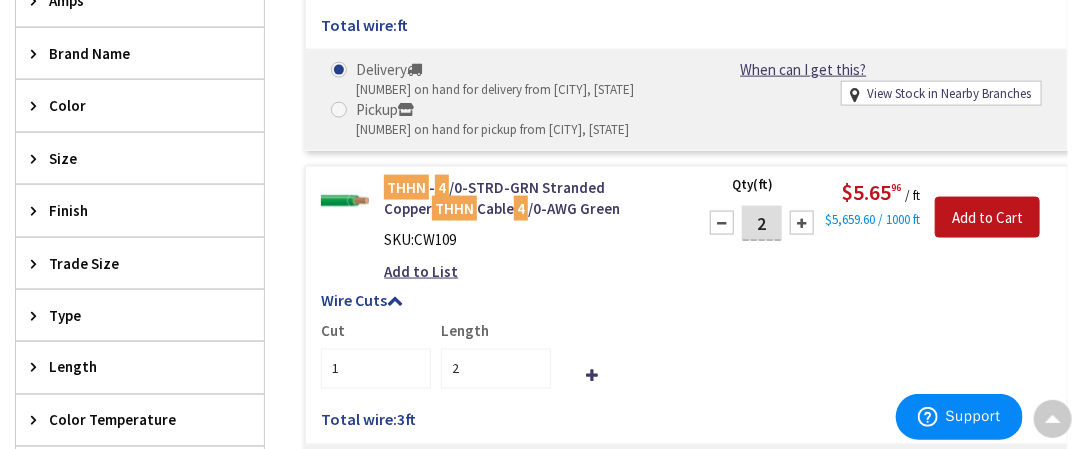 click at bounding box center (722, 223) 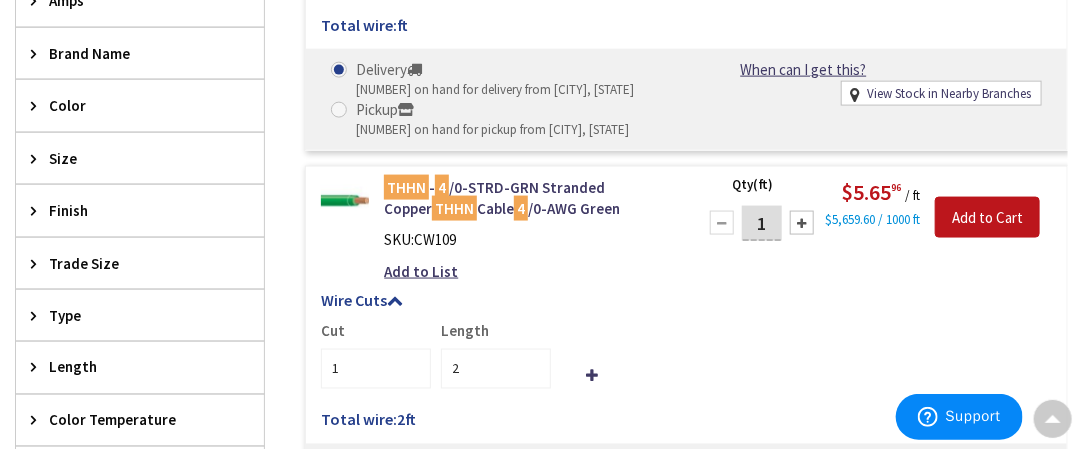 type on "1" 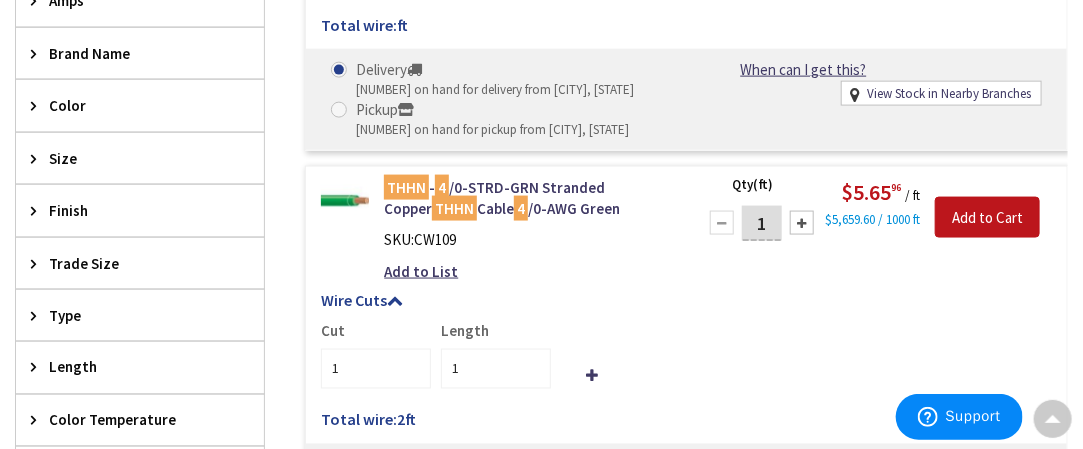 click at bounding box center (722, 223) 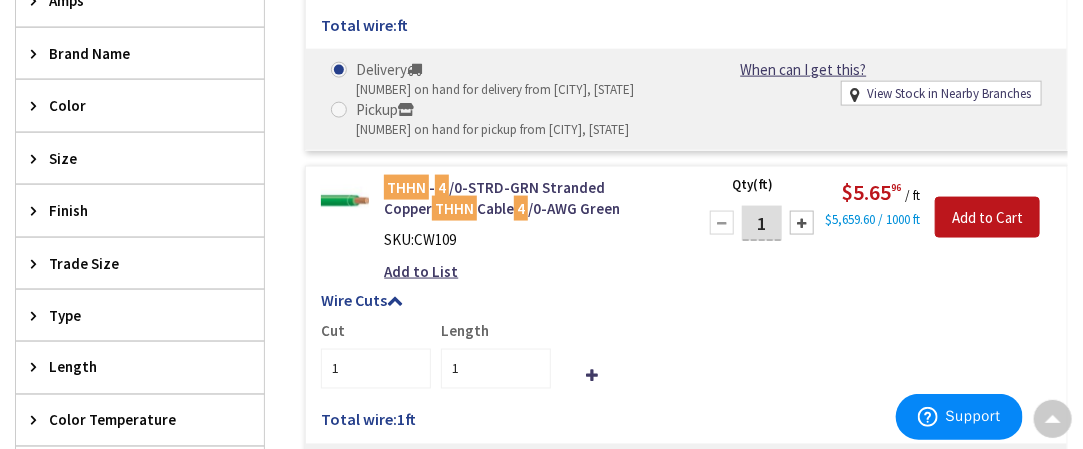click on "THHN - 4 /0-STRD-GRN Stranded Copper  THHN  Cable  4 /0-AWG Green
SKU:  CW109
Add to List
Qty  (ft)
1
Please select a quantity
$5.65 96
/ ft
1" at bounding box center [686, 356] 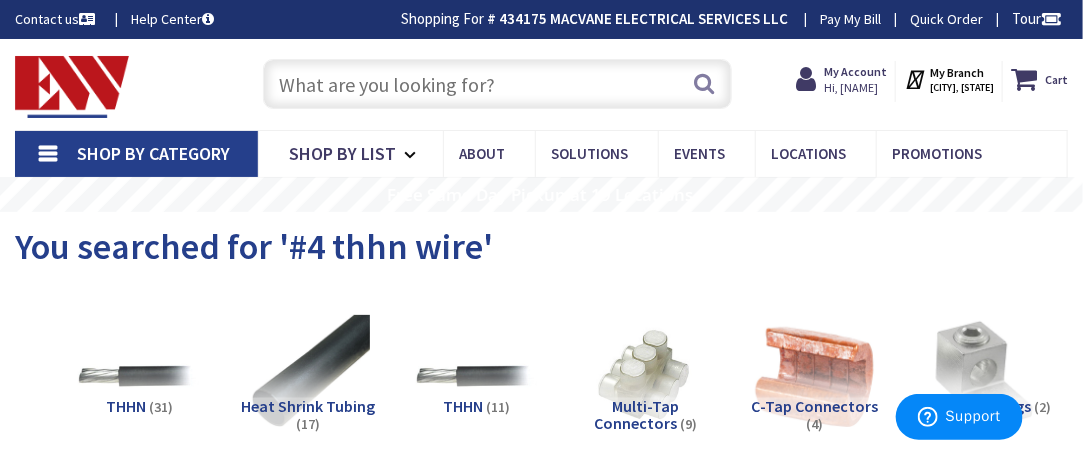 scroll, scrollTop: 0, scrollLeft: 0, axis: both 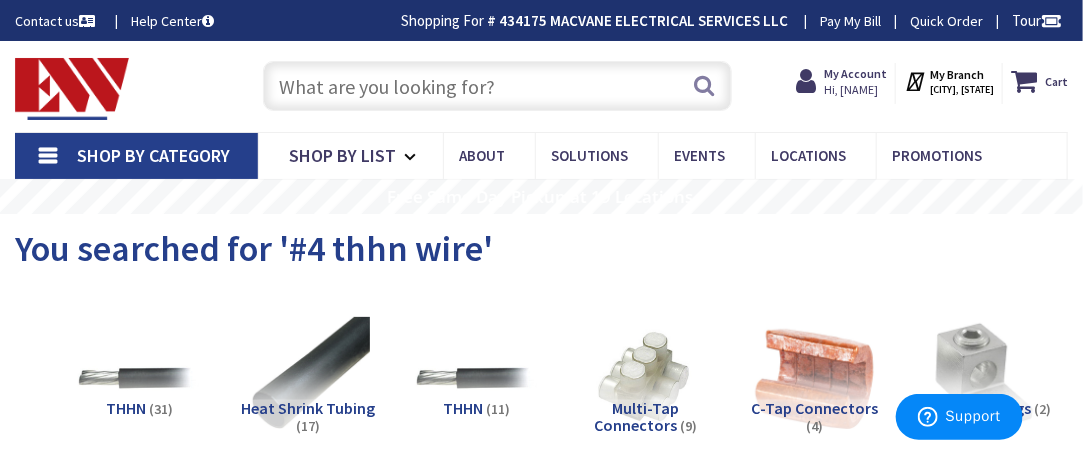 click at bounding box center (497, 86) 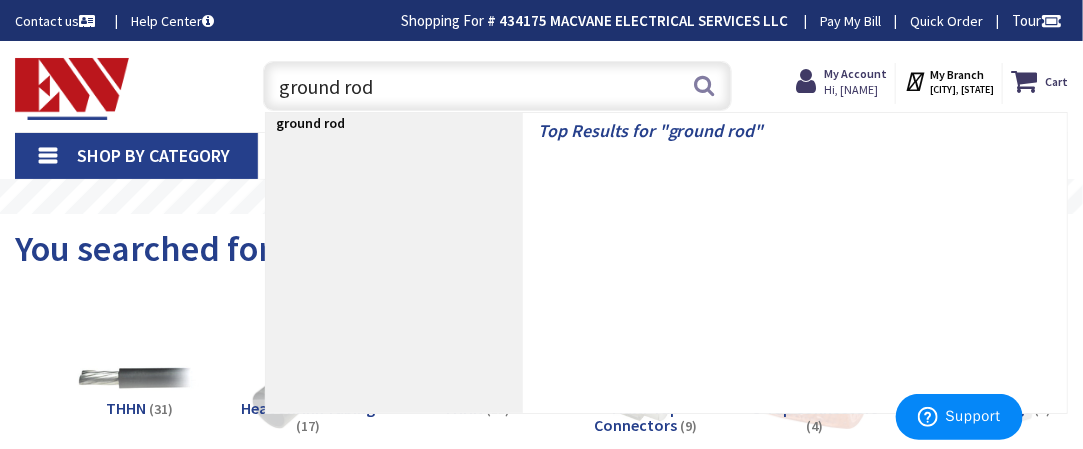 type on "ground rods" 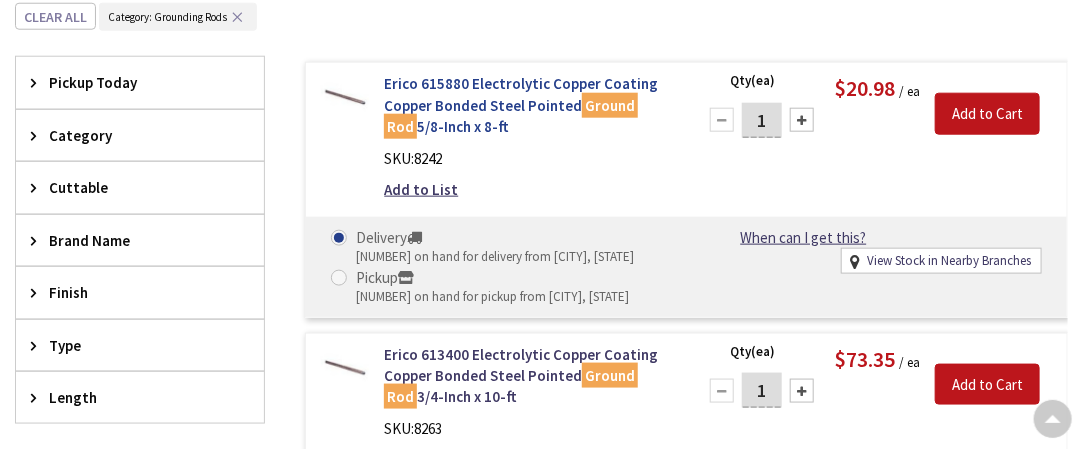 scroll, scrollTop: 700, scrollLeft: 0, axis: vertical 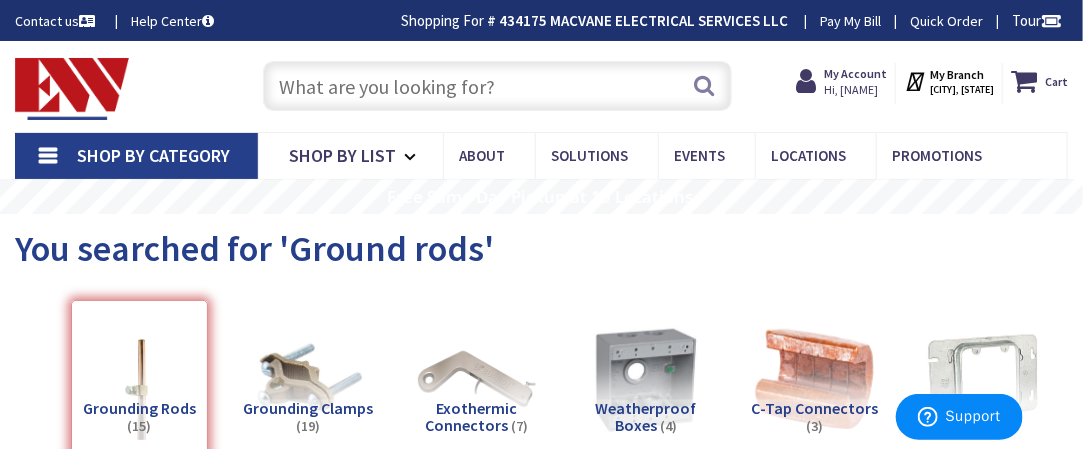 click at bounding box center [497, 86] 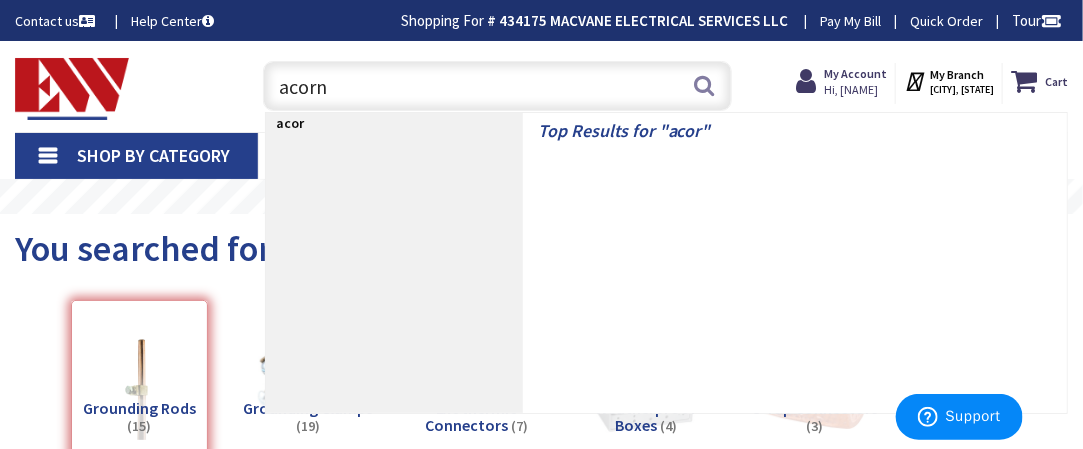 type on "acorns" 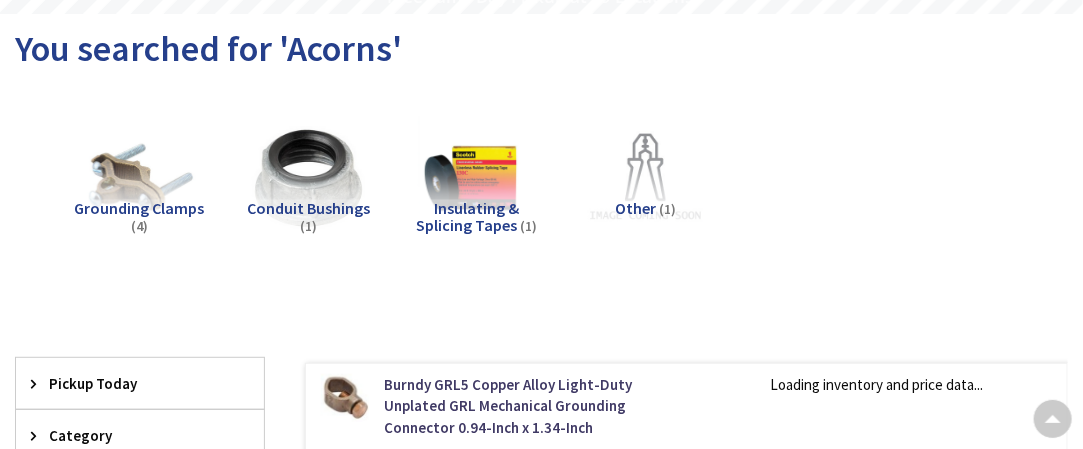 scroll, scrollTop: 400, scrollLeft: 0, axis: vertical 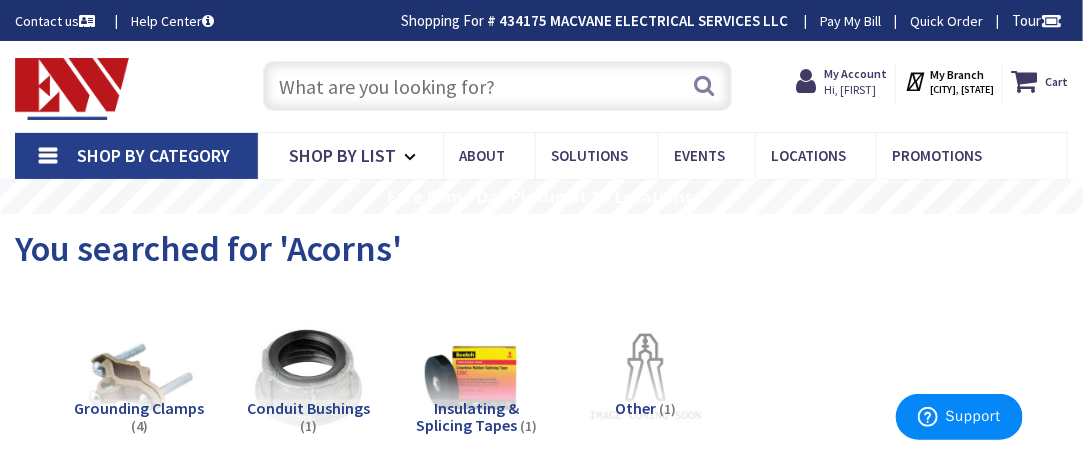 click at bounding box center (497, 86) 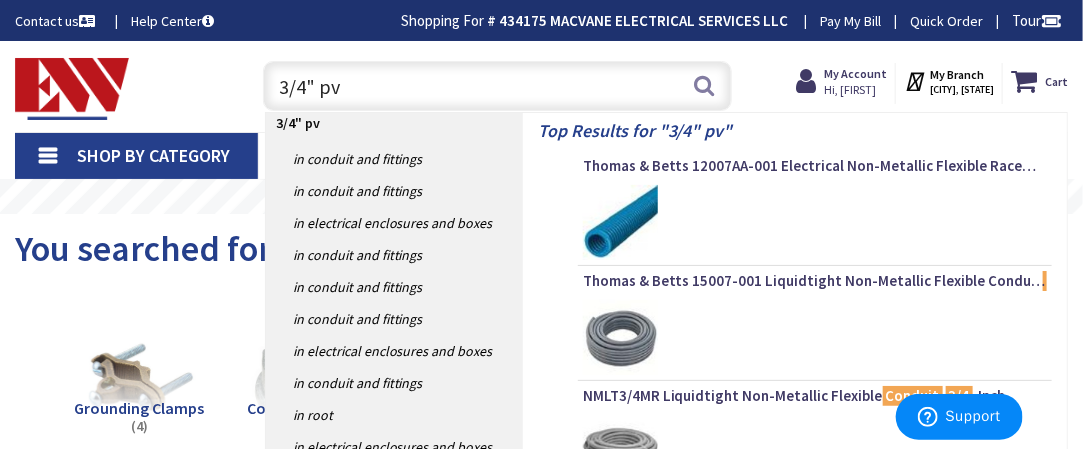 type on "3/4" pvc" 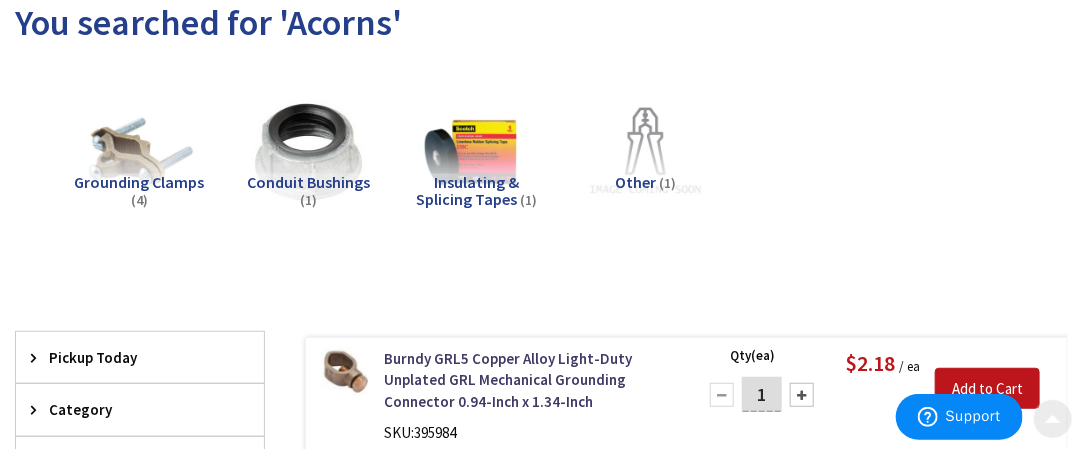 scroll, scrollTop: 300, scrollLeft: 0, axis: vertical 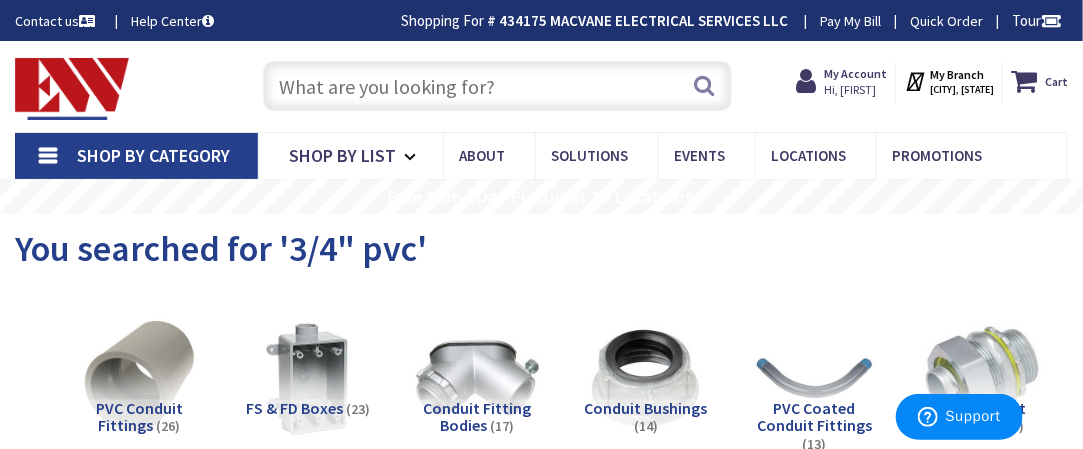 click at bounding box center (497, 86) 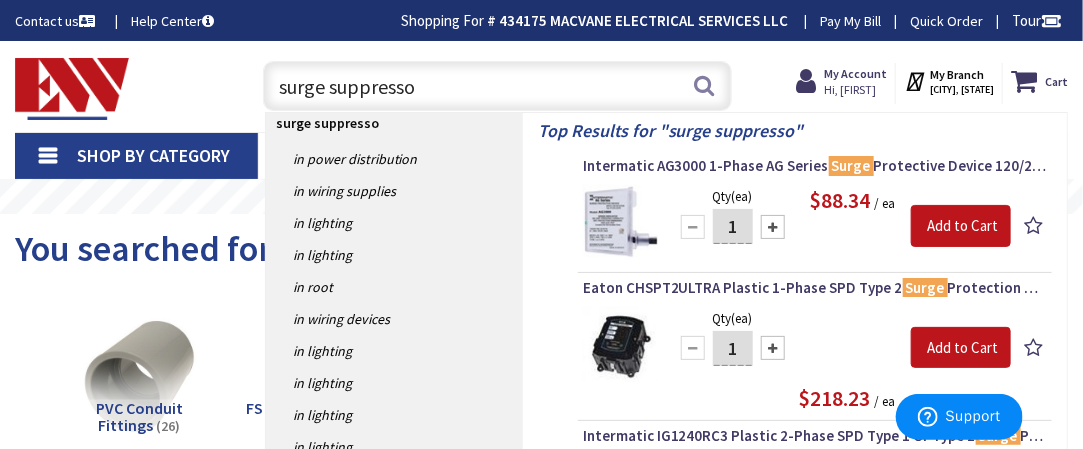 type on "surge suppressor" 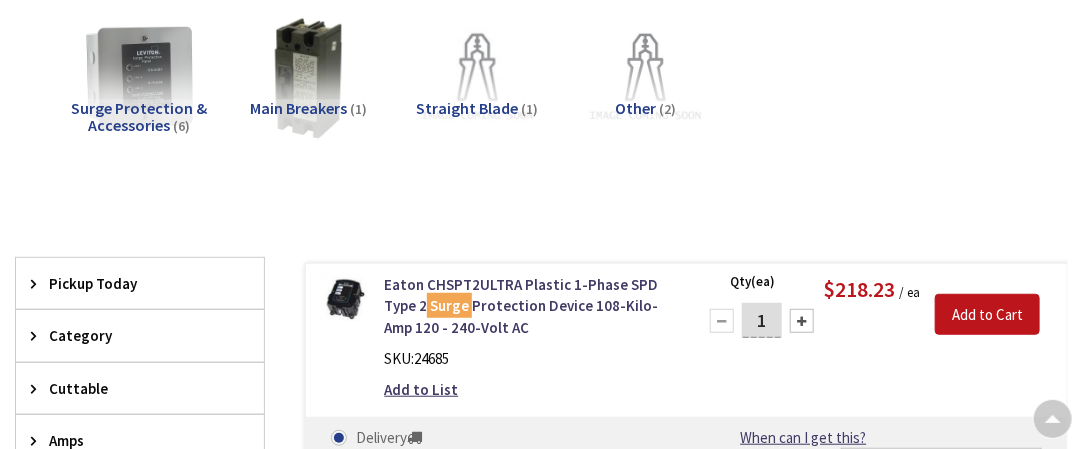 scroll, scrollTop: 400, scrollLeft: 0, axis: vertical 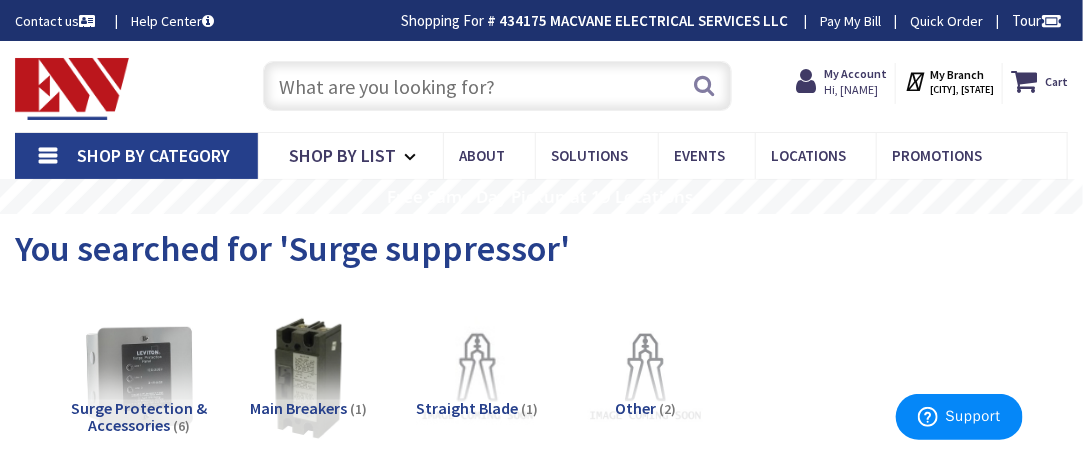 click at bounding box center [497, 86] 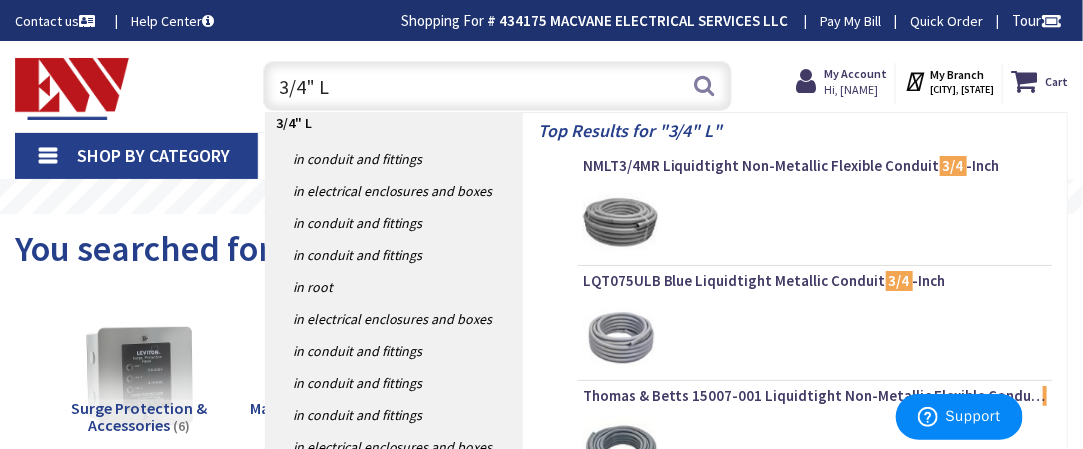 type on "3/4" LB" 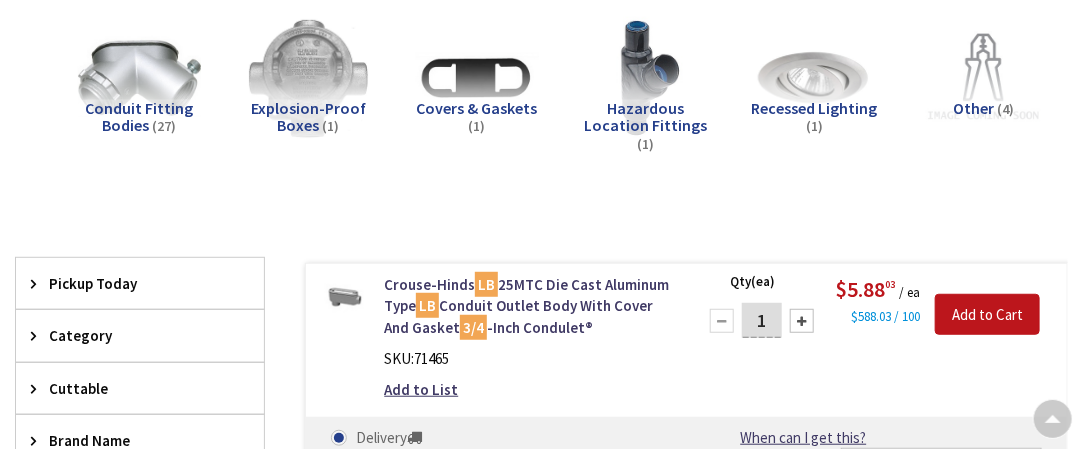 scroll, scrollTop: 300, scrollLeft: 0, axis: vertical 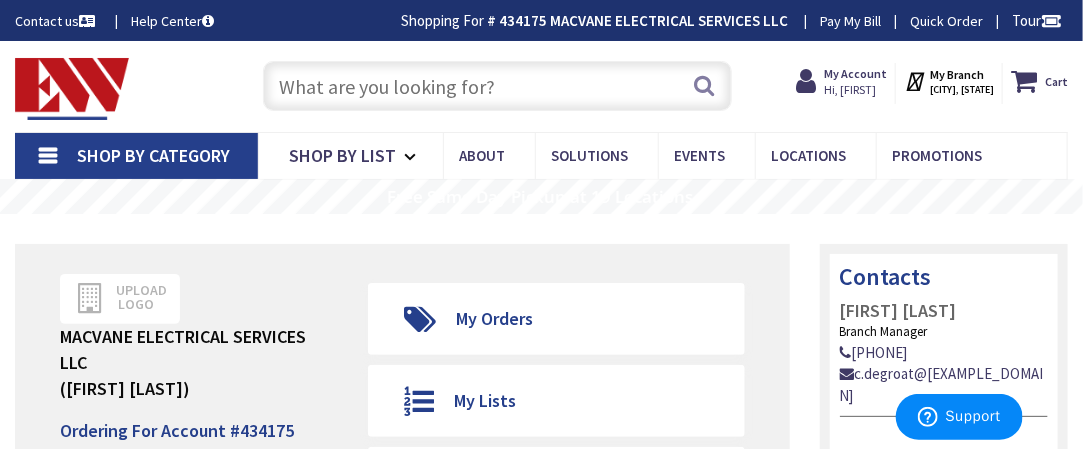 click at bounding box center [497, 86] 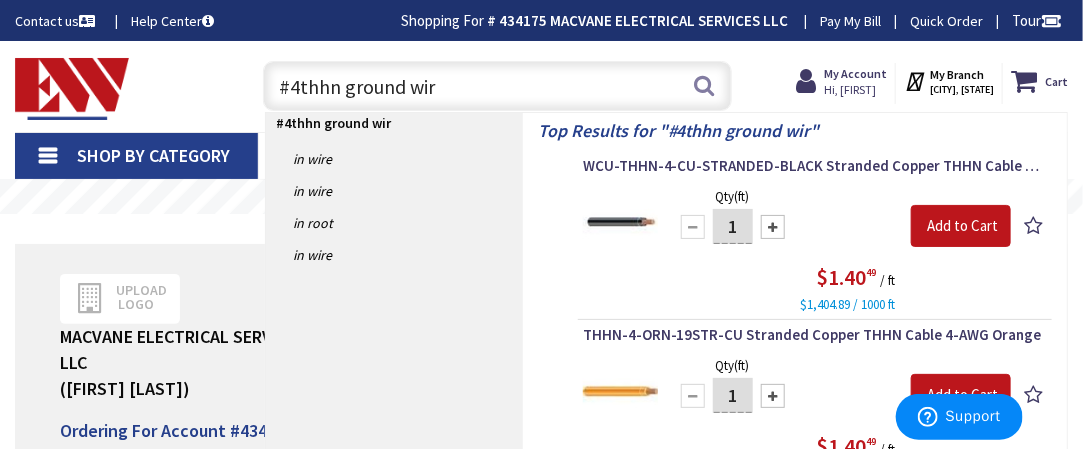 type on "#4thhn ground wire" 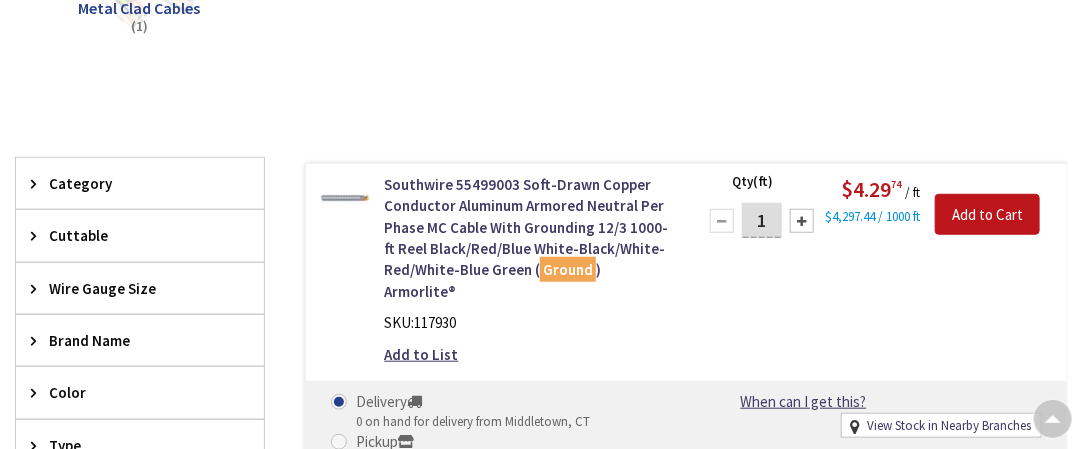 scroll, scrollTop: 400, scrollLeft: 0, axis: vertical 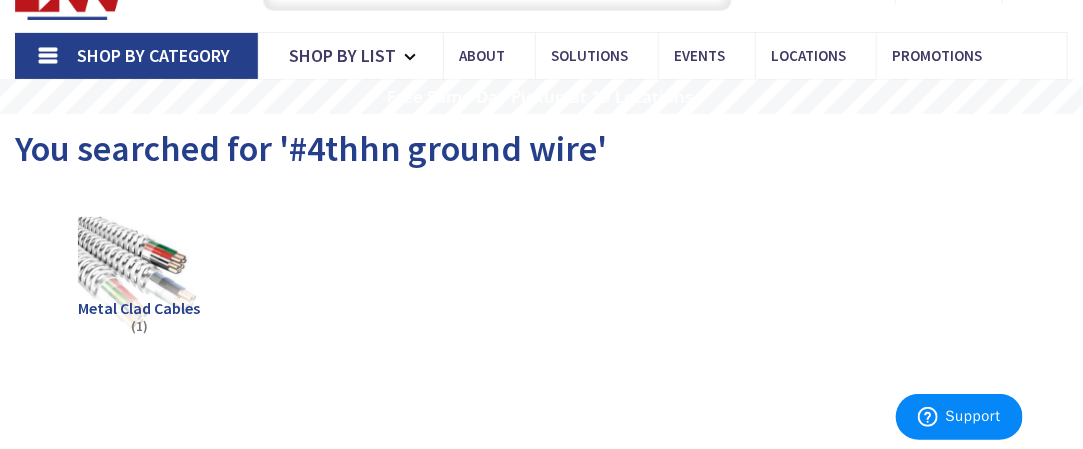 click on "You searched for '#4thhn ground wire'" at bounding box center (311, 148) 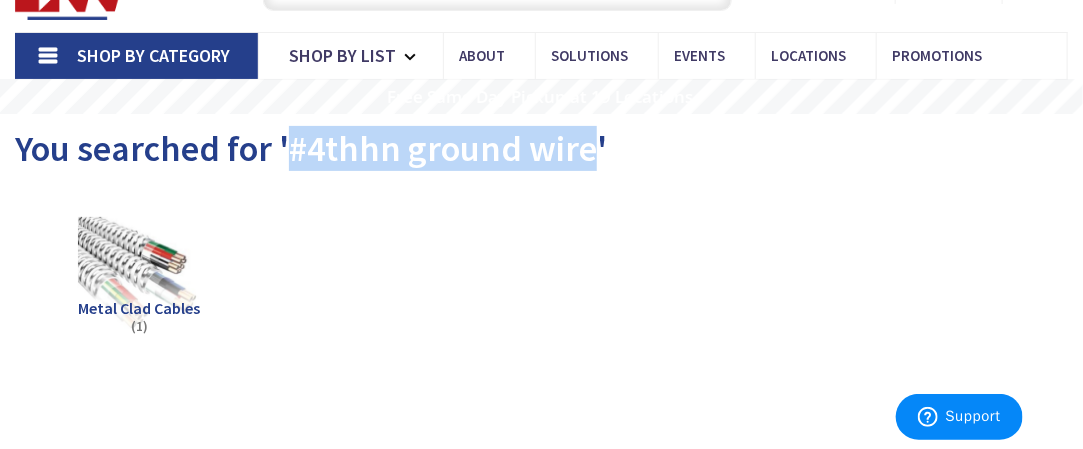 drag, startPoint x: 293, startPoint y: 145, endPoint x: 589, endPoint y: 156, distance: 296.2043 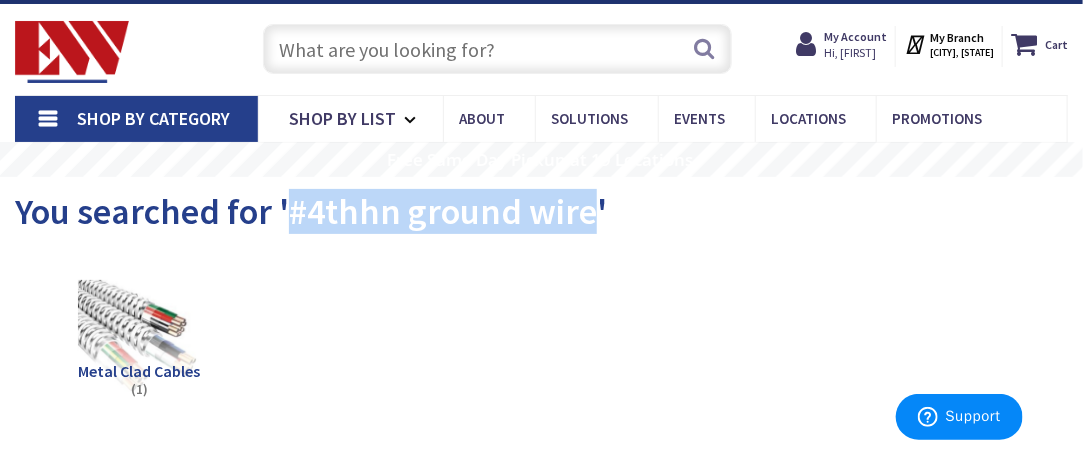 scroll, scrollTop: 0, scrollLeft: 0, axis: both 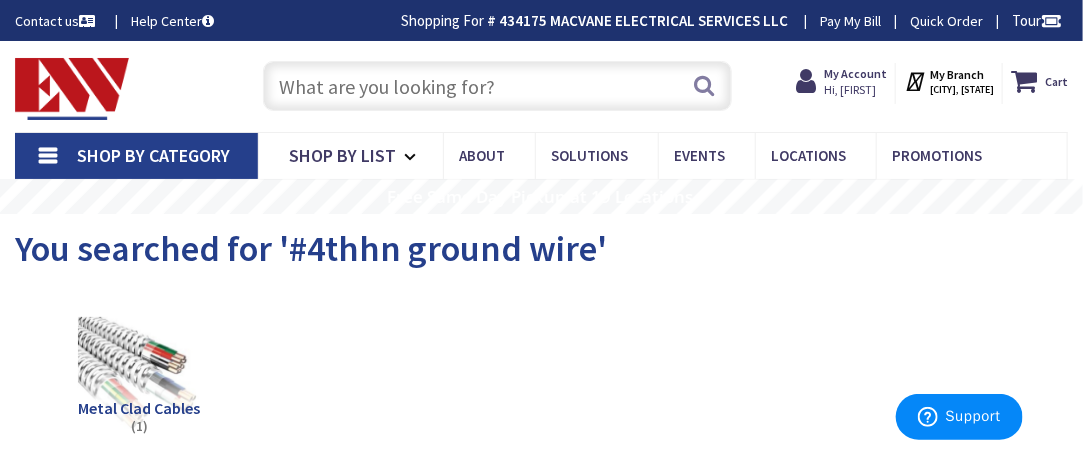 click at bounding box center [497, 86] 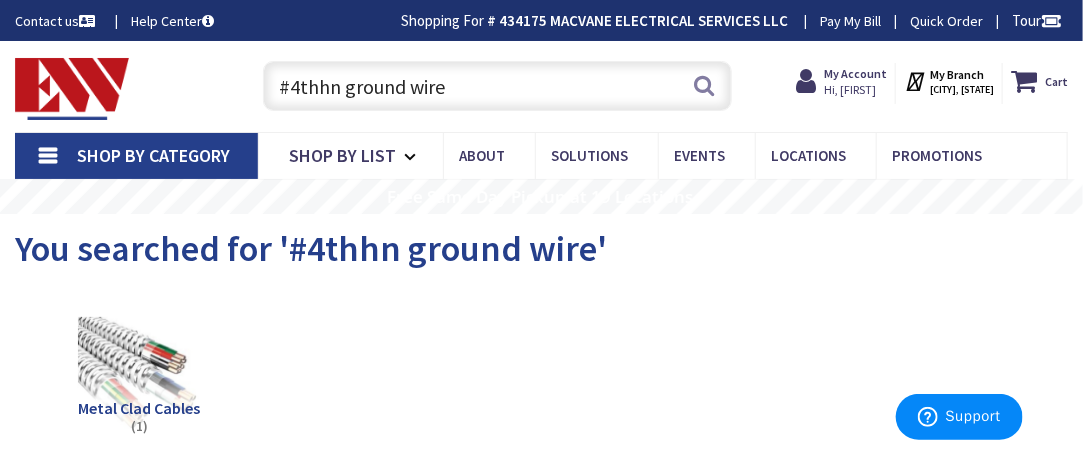 click on "#4thhn ground wire" at bounding box center (497, 86) 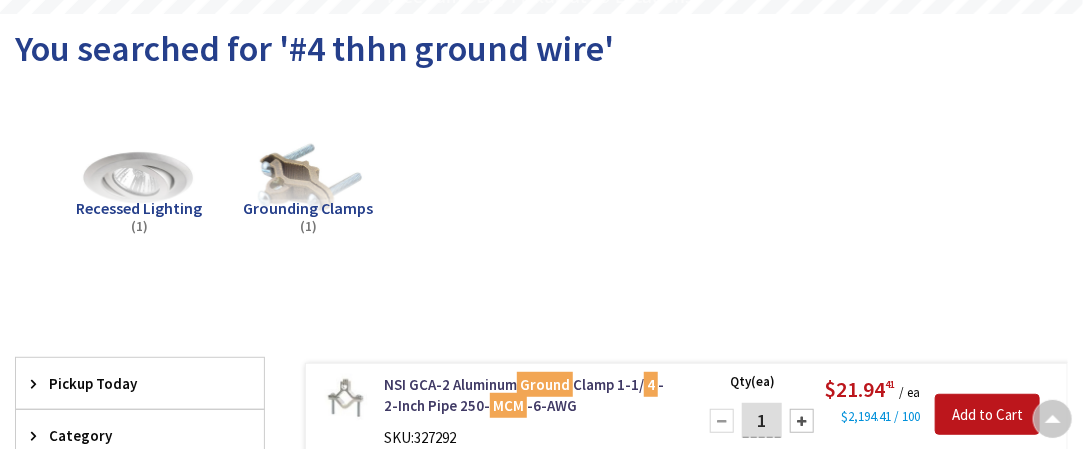 scroll, scrollTop: 0, scrollLeft: 0, axis: both 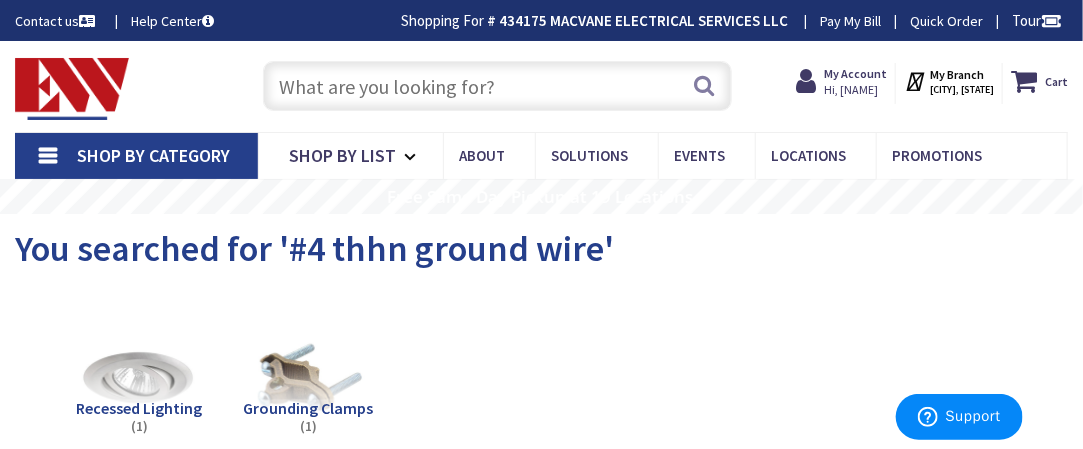 click at bounding box center (497, 86) 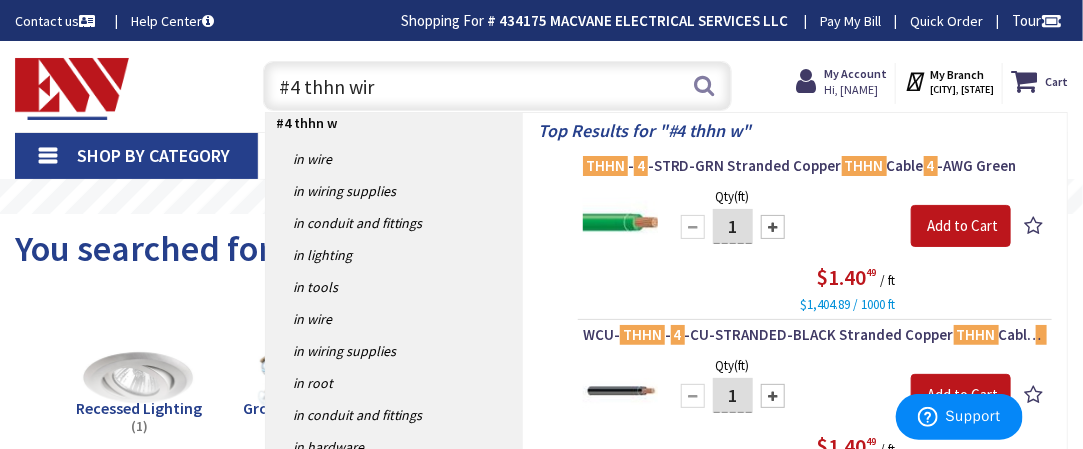 type on "#4 thhn wire" 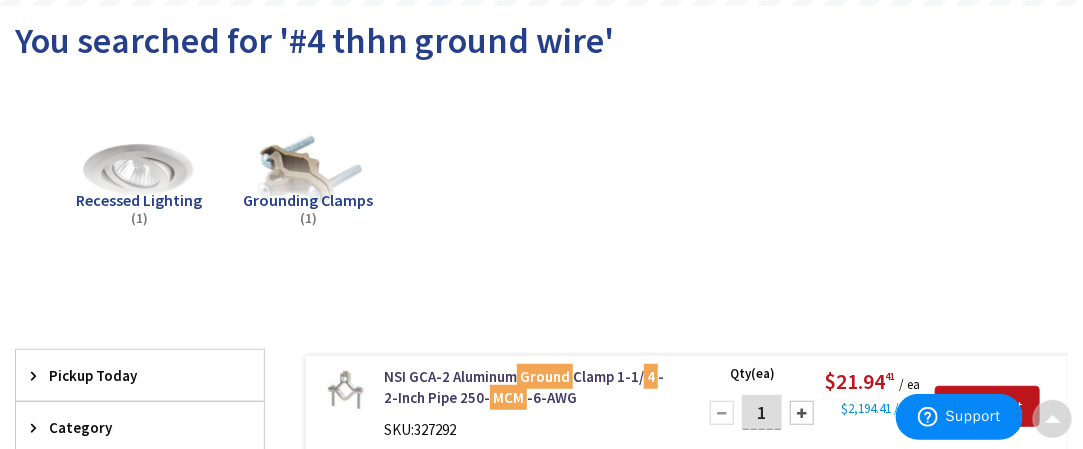 scroll, scrollTop: 300, scrollLeft: 0, axis: vertical 